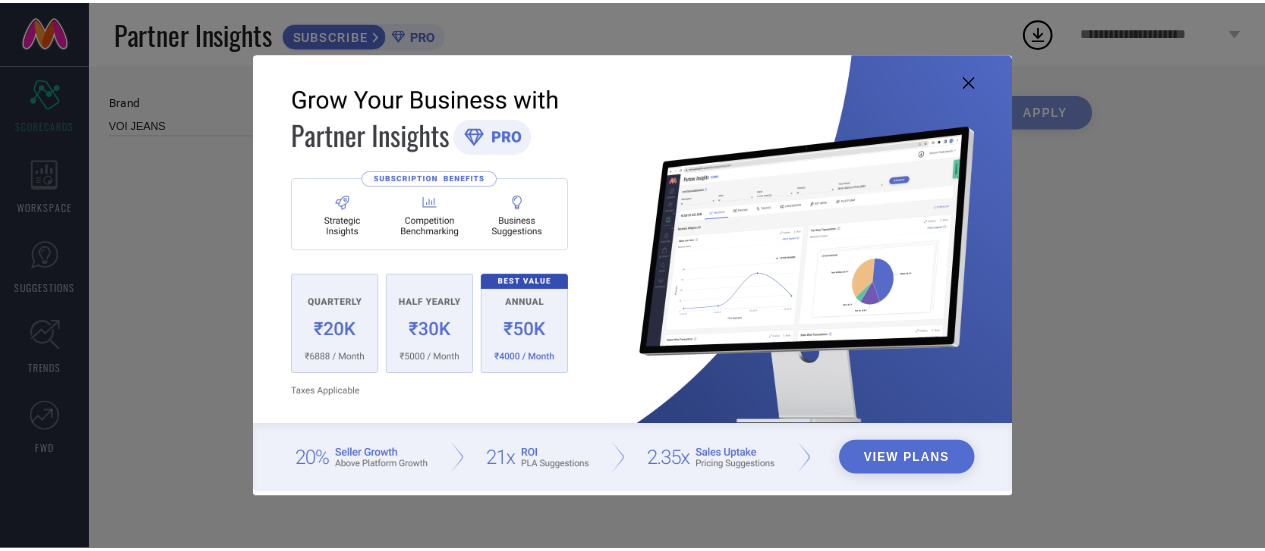 scroll, scrollTop: 0, scrollLeft: 0, axis: both 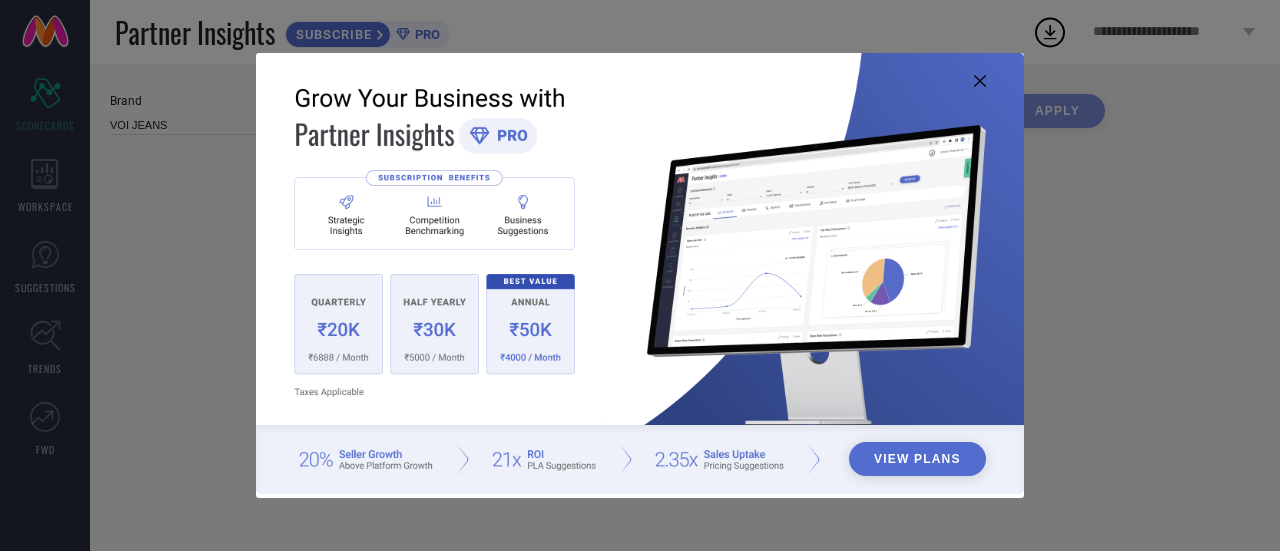 type on "All" 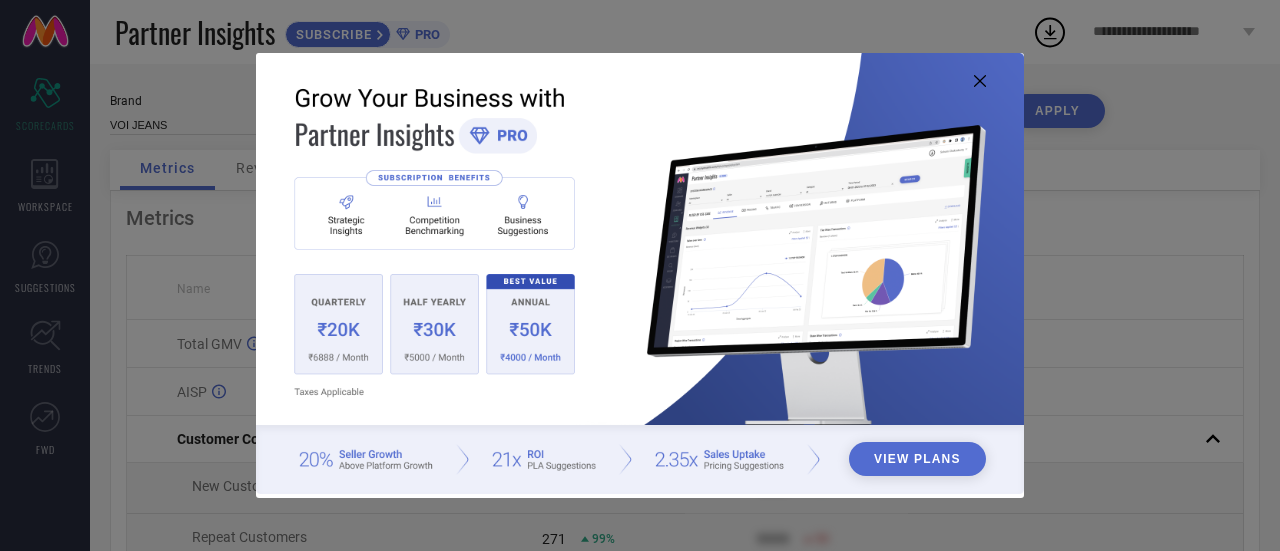 click 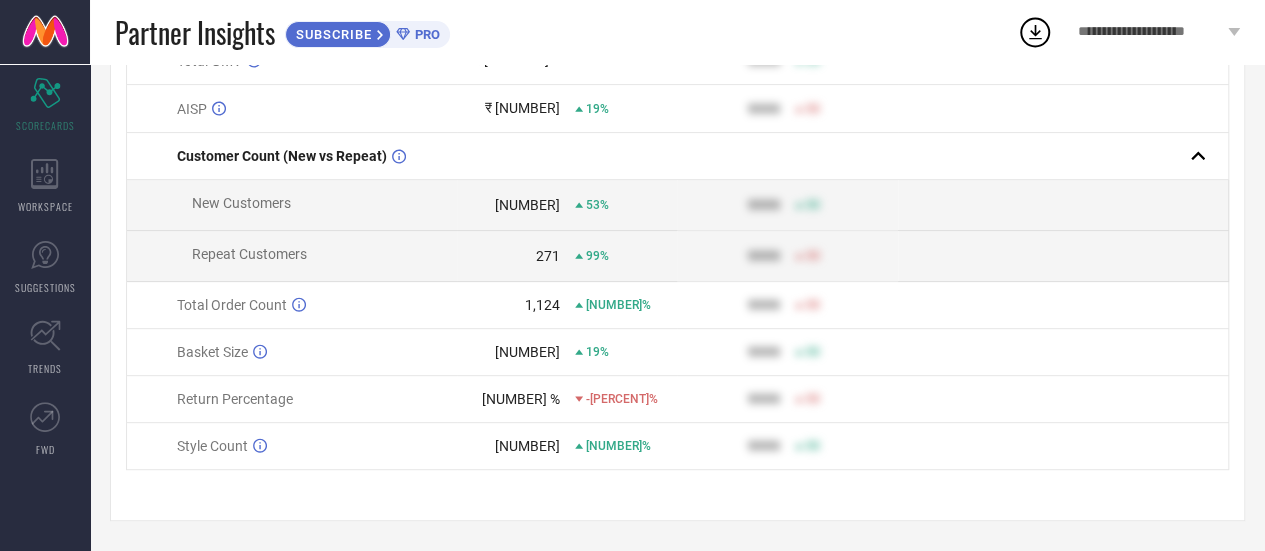 scroll, scrollTop: 0, scrollLeft: 0, axis: both 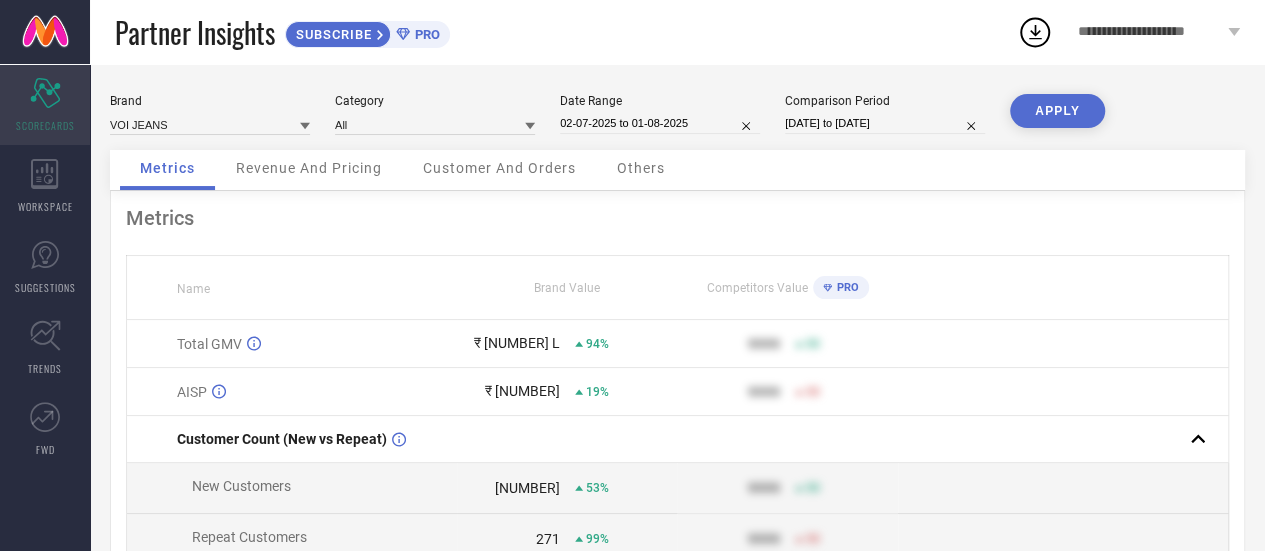 click on "Scorecard SCORECARDS" at bounding box center (45, 105) 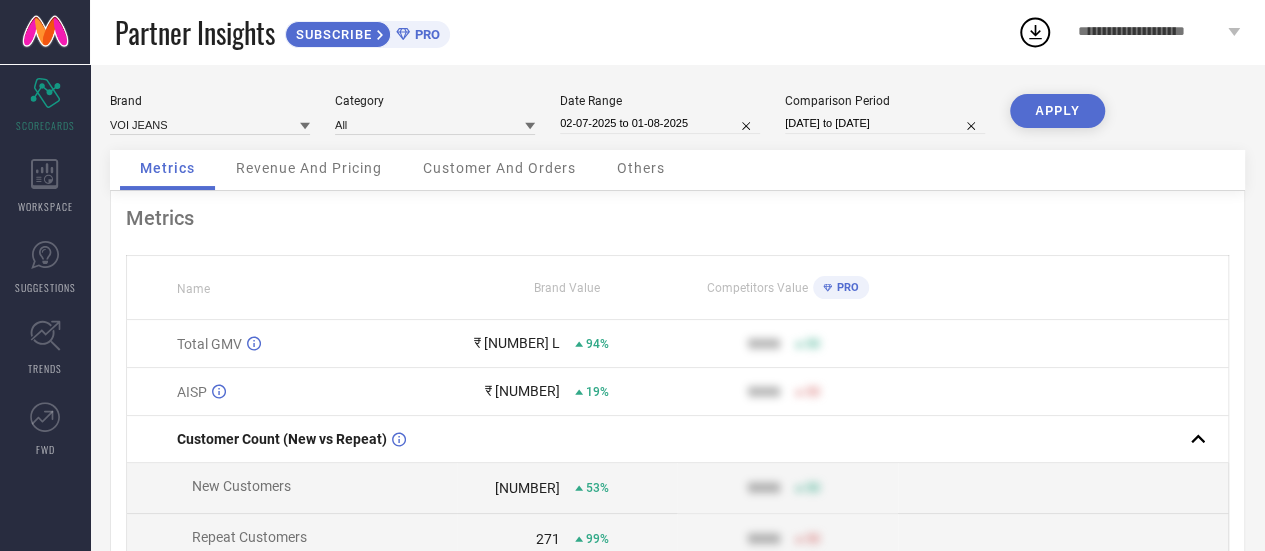 click on "Revenue And Pricing" at bounding box center [309, 168] 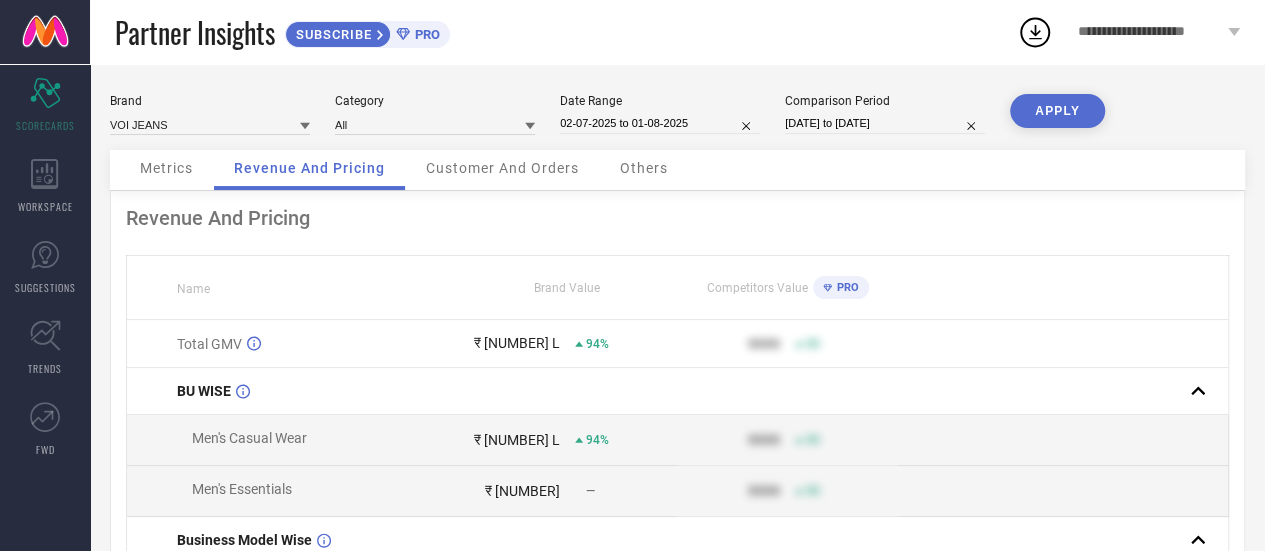 scroll, scrollTop: 1, scrollLeft: 0, axis: vertical 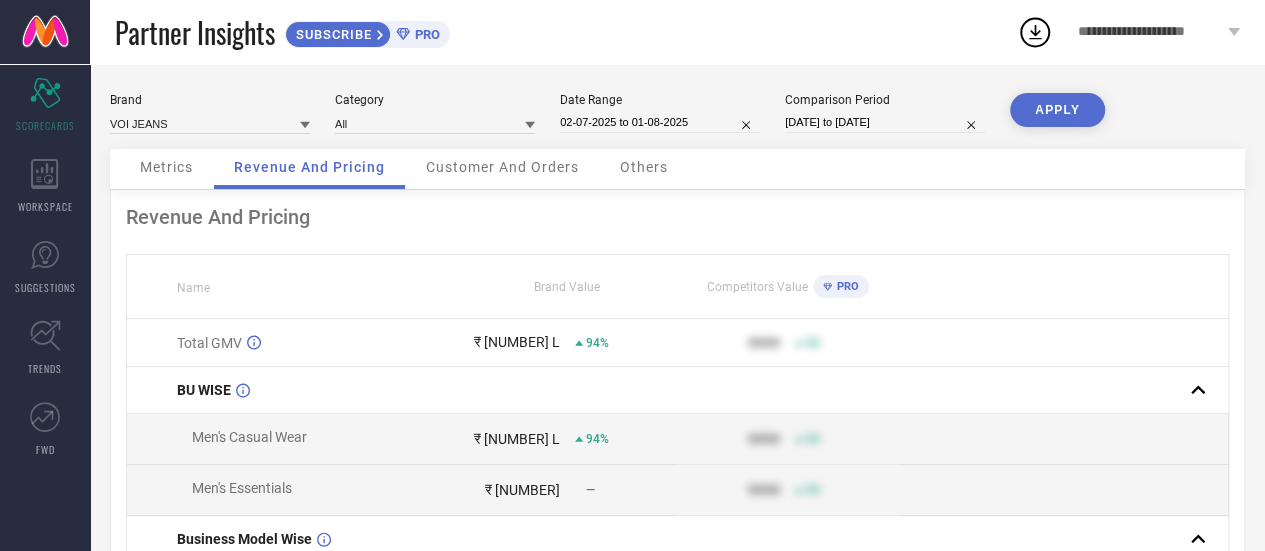 click on "Customer And Orders" at bounding box center (502, 167) 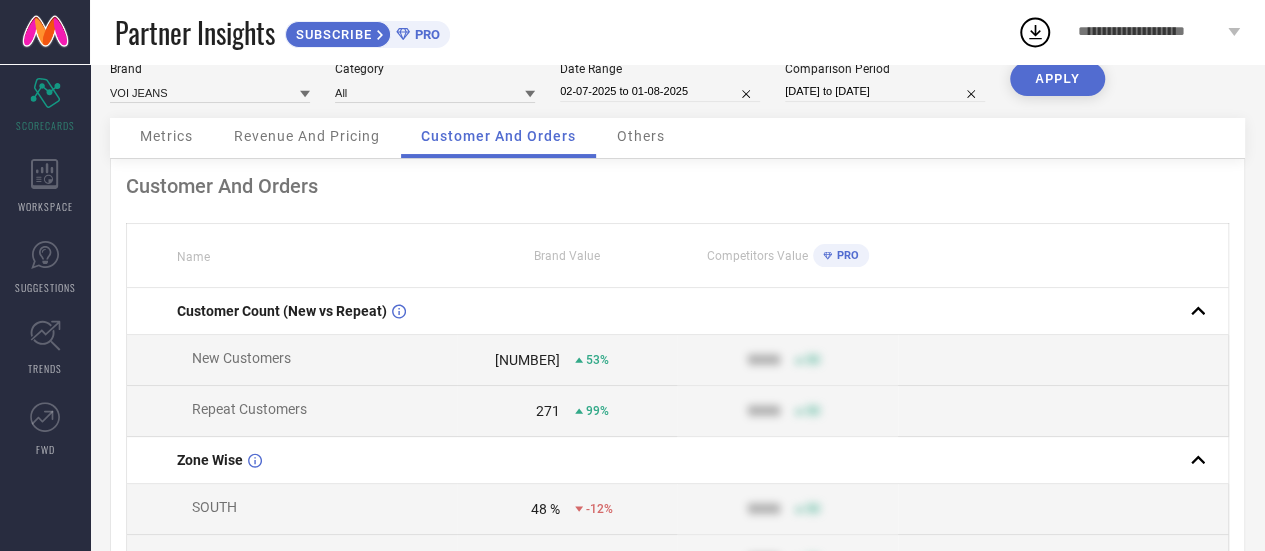scroll, scrollTop: 0, scrollLeft: 0, axis: both 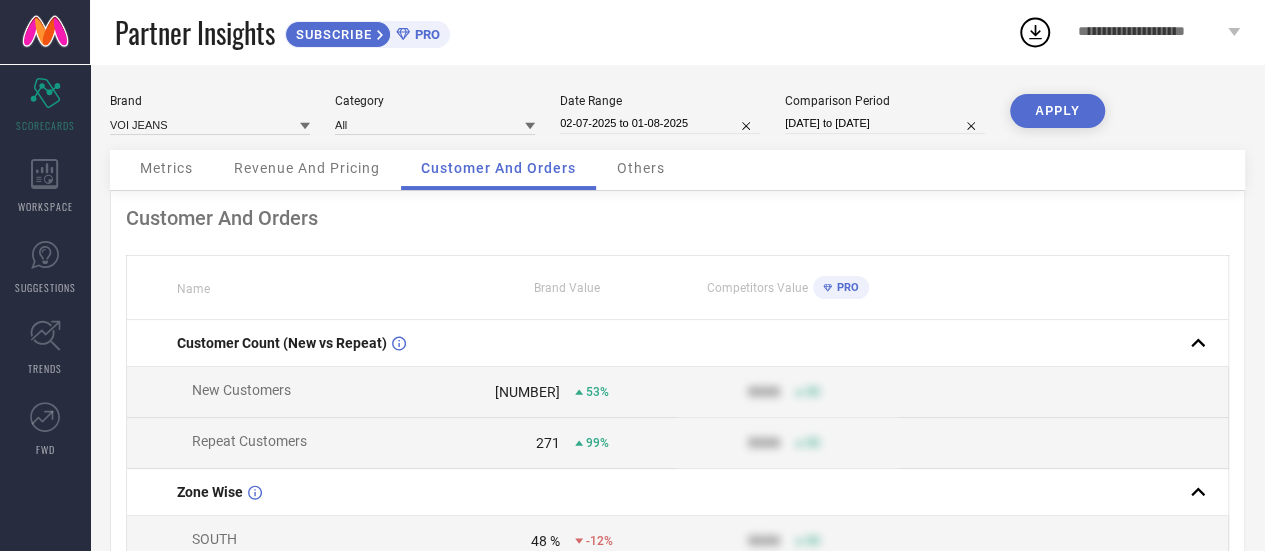 click on "Others" at bounding box center (641, 168) 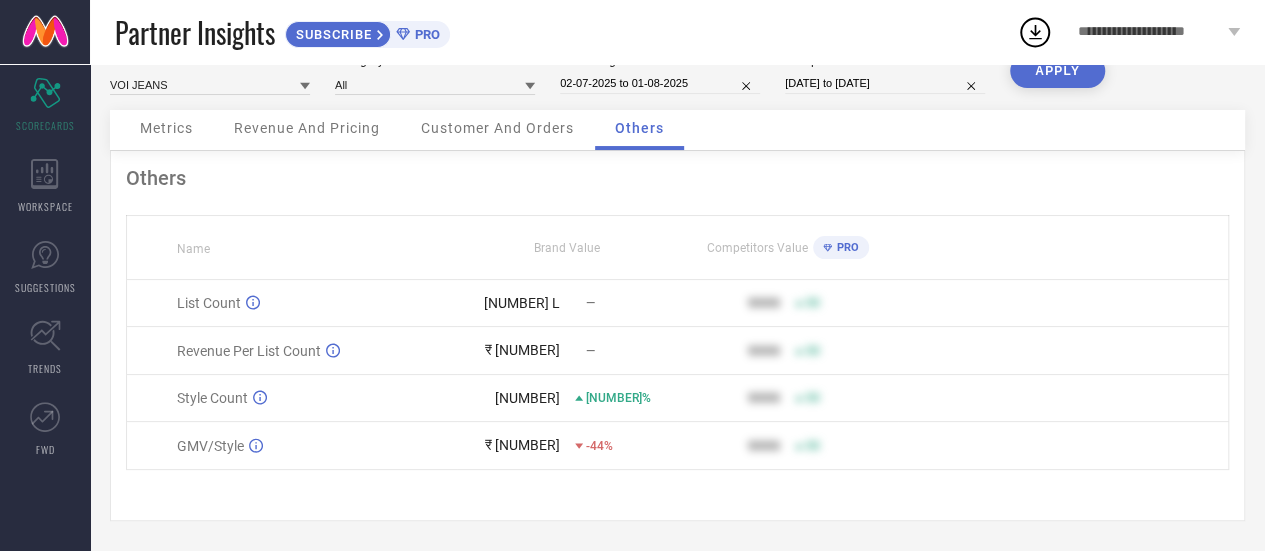 scroll, scrollTop: 0, scrollLeft: 0, axis: both 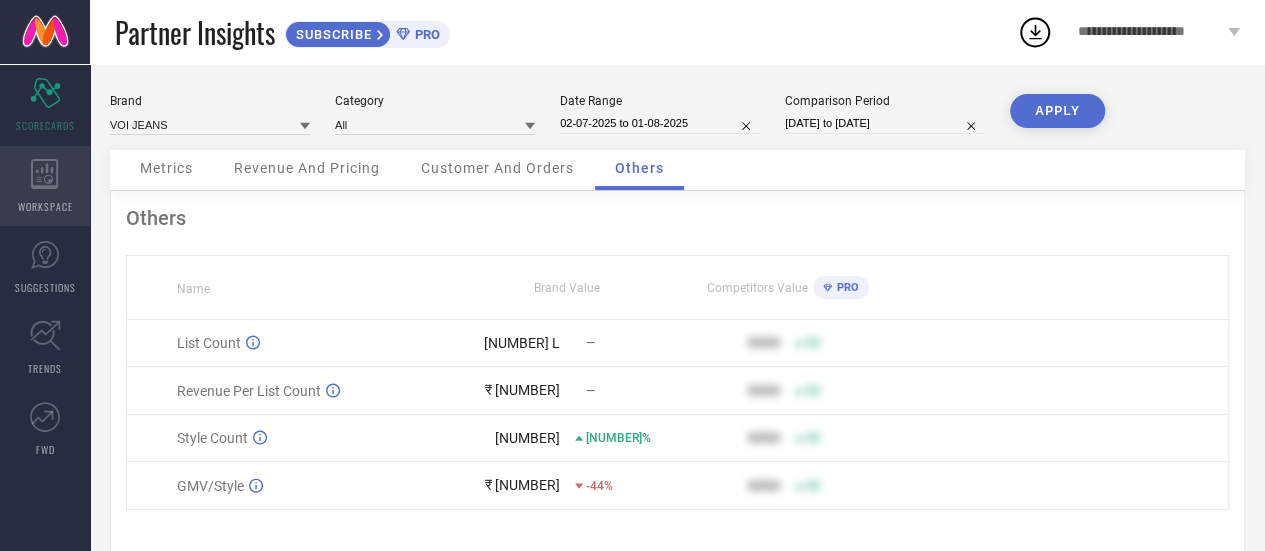 click on "WORKSPACE" at bounding box center (45, 186) 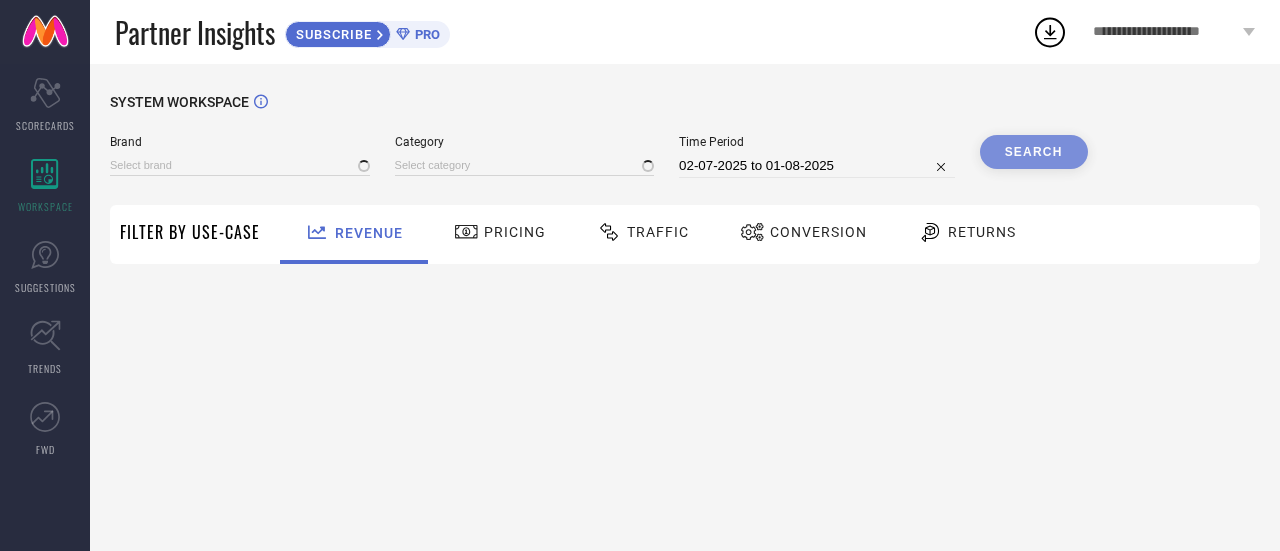type on "VOI JEANS" 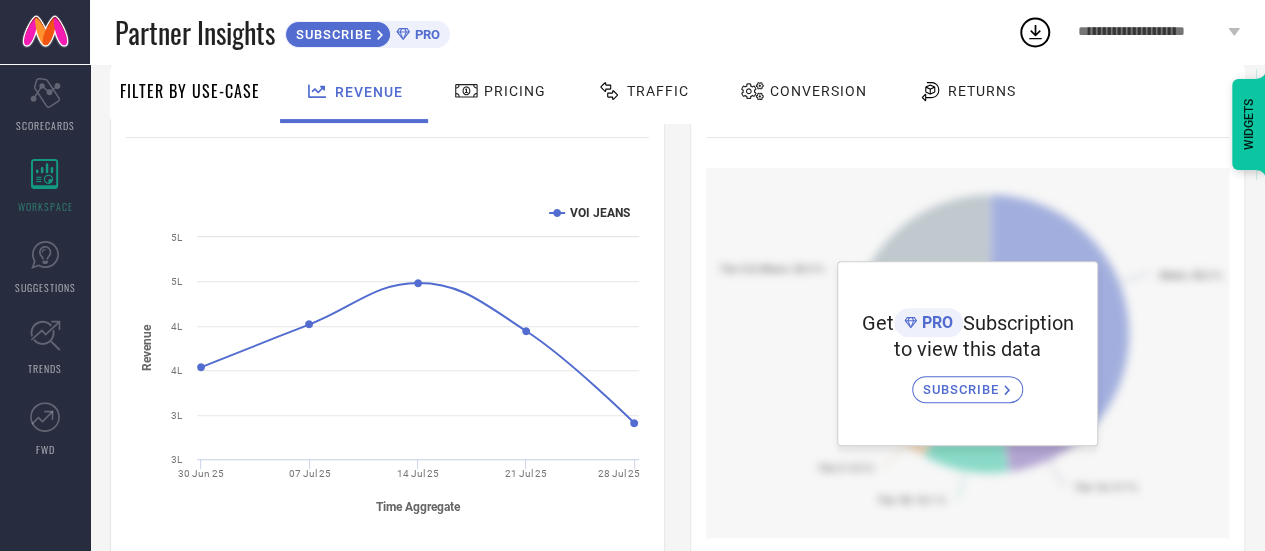 scroll, scrollTop: 0, scrollLeft: 0, axis: both 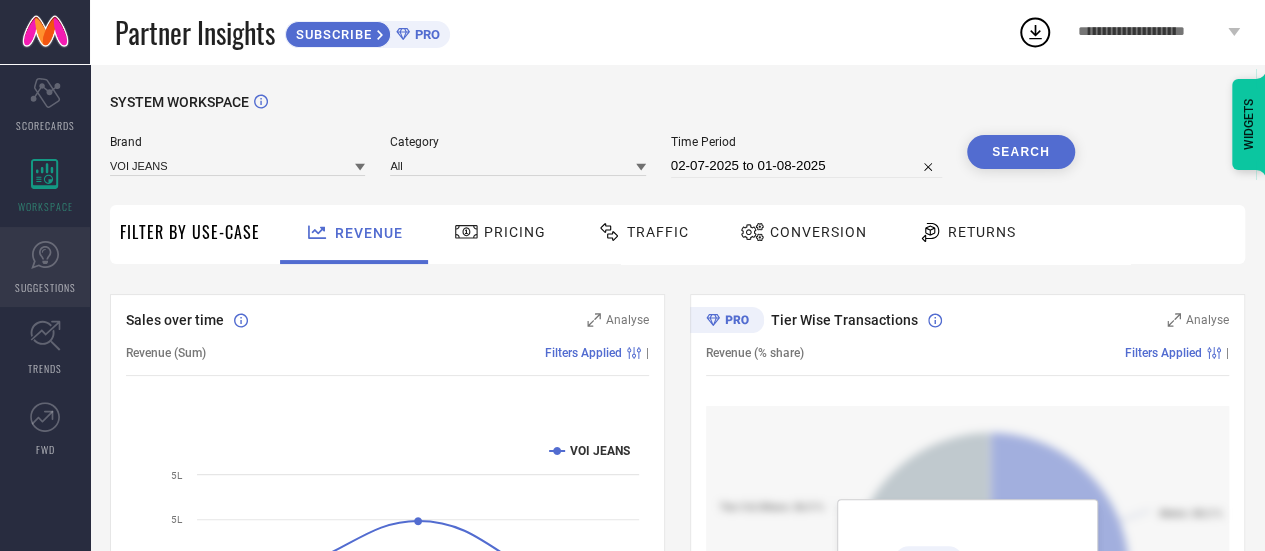 click 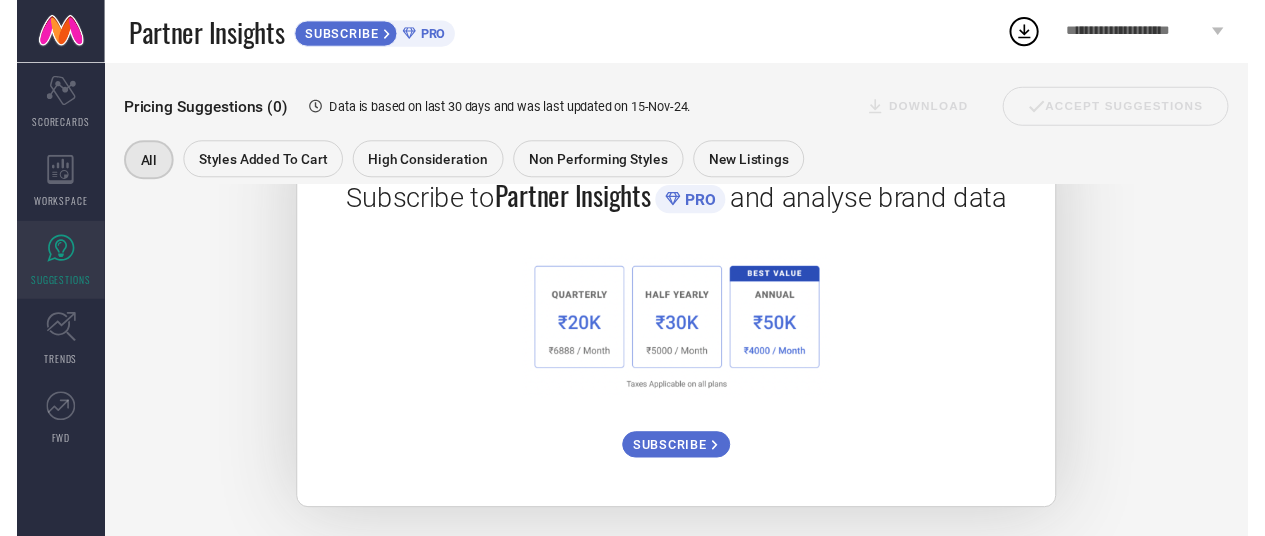 scroll, scrollTop: 0, scrollLeft: 0, axis: both 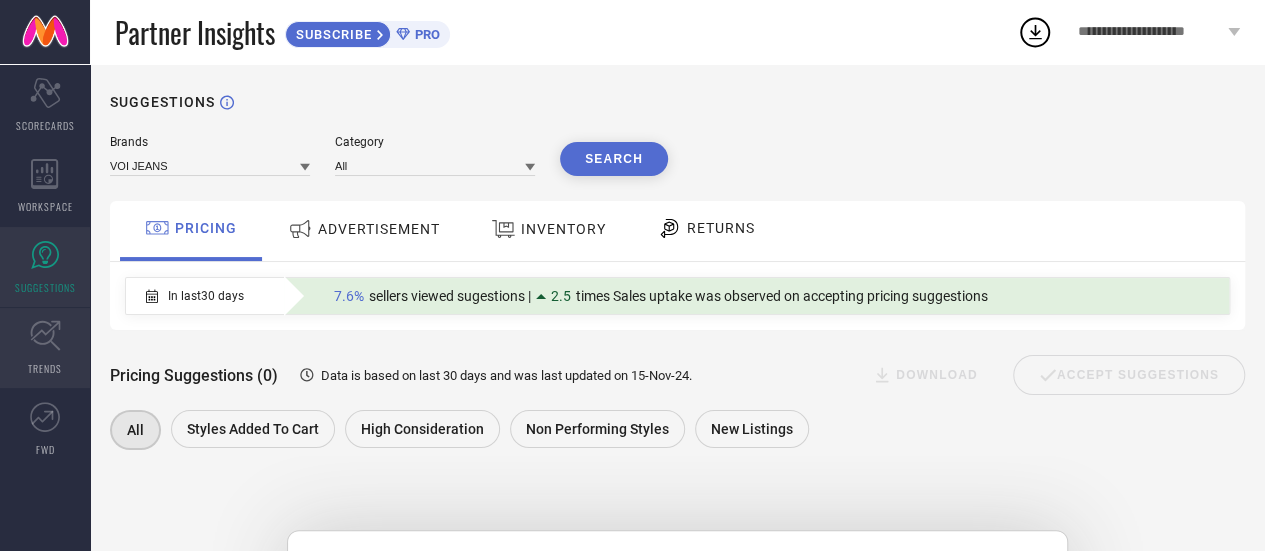 click 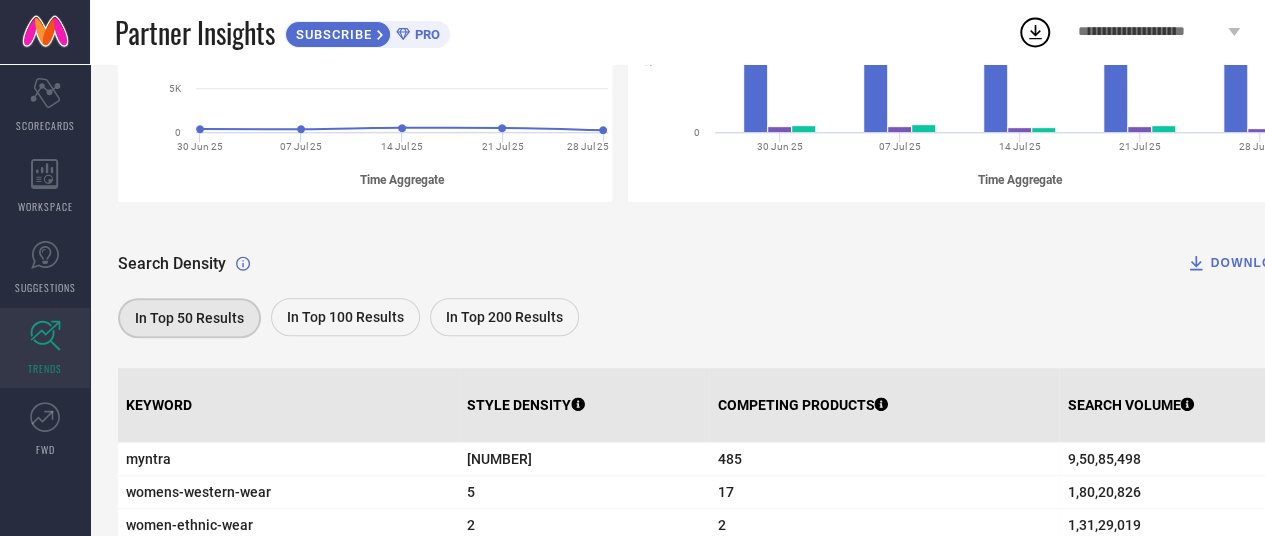 scroll, scrollTop: 522, scrollLeft: 0, axis: vertical 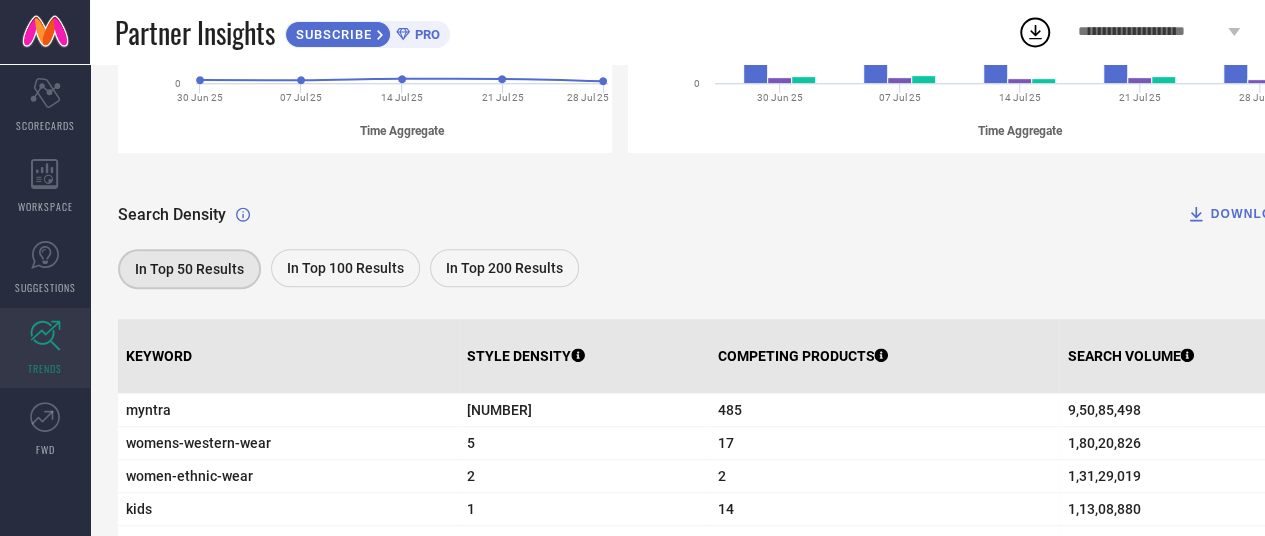 click on "DOWNLOAD" at bounding box center [1239, 214] 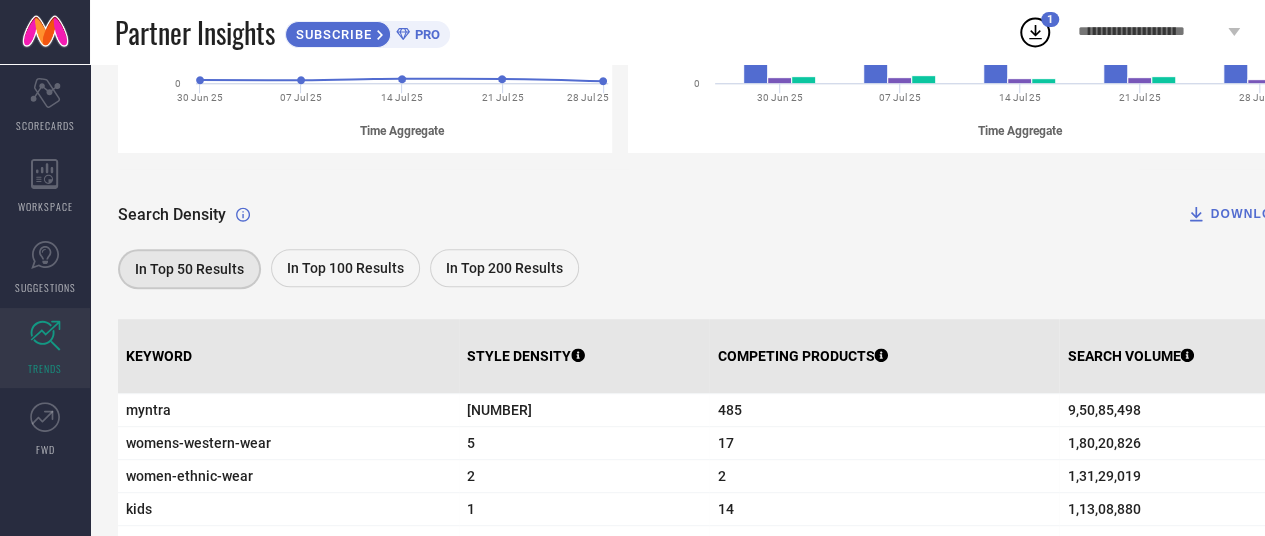 click 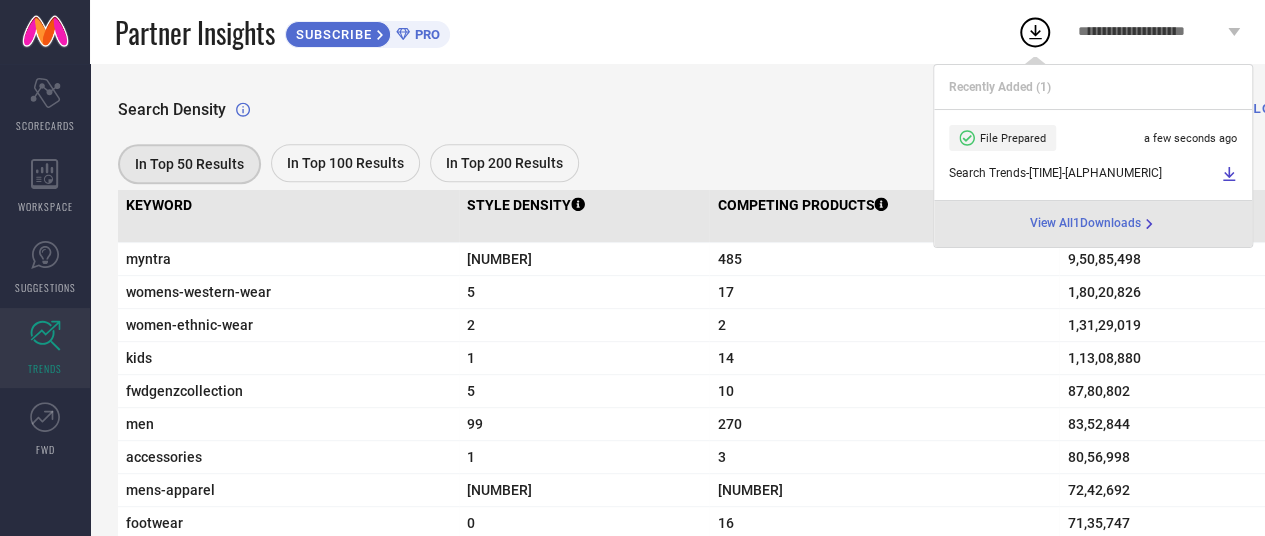 scroll, scrollTop: 677, scrollLeft: 0, axis: vertical 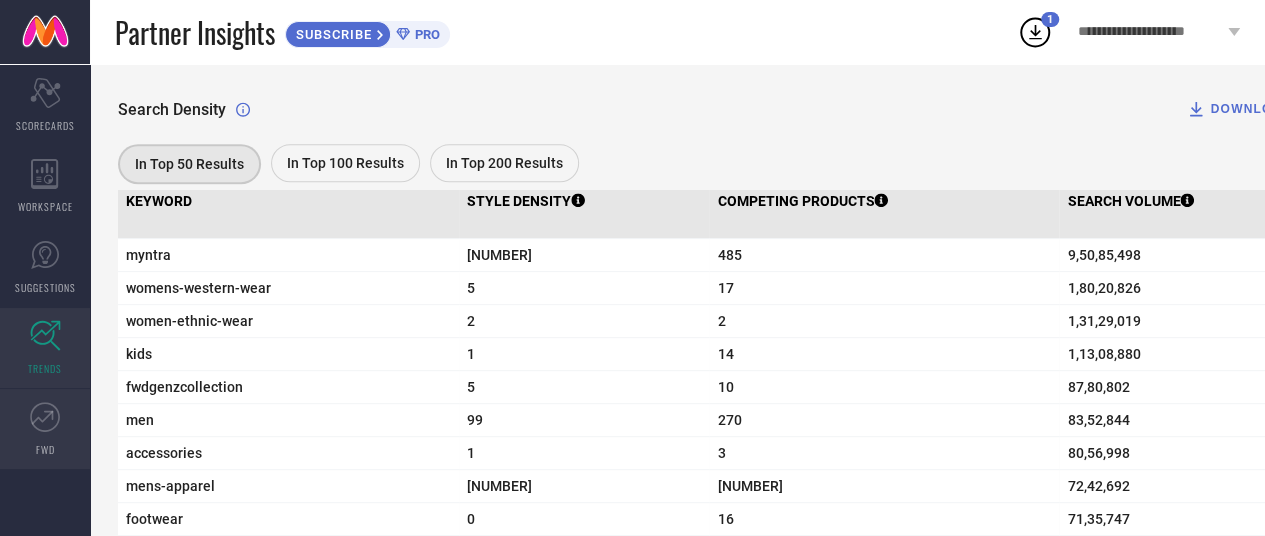 click 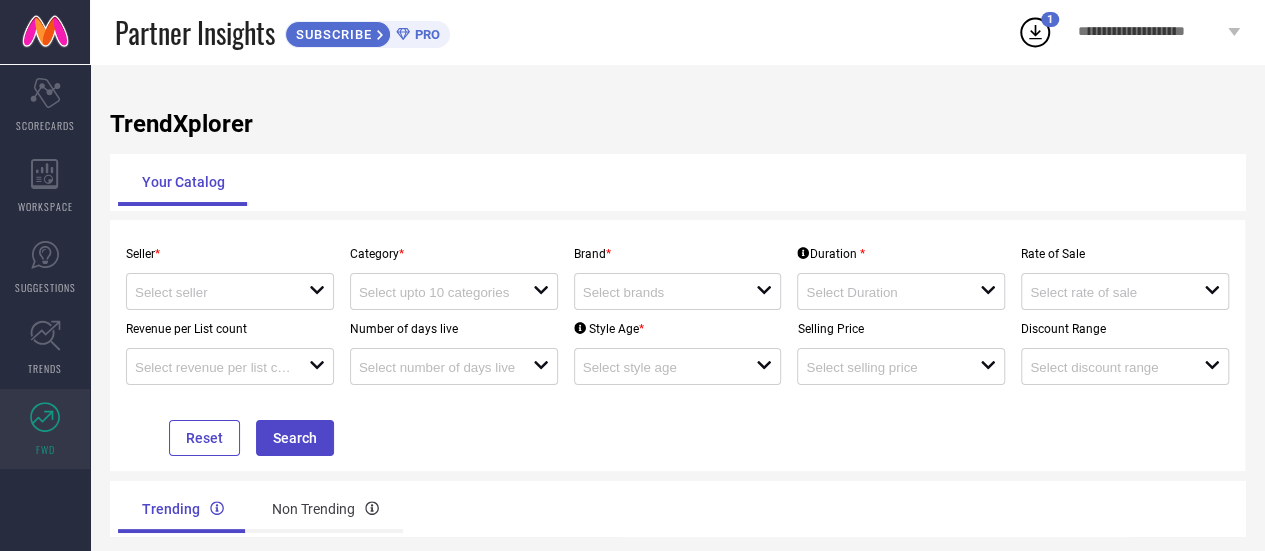 scroll, scrollTop: 90, scrollLeft: 0, axis: vertical 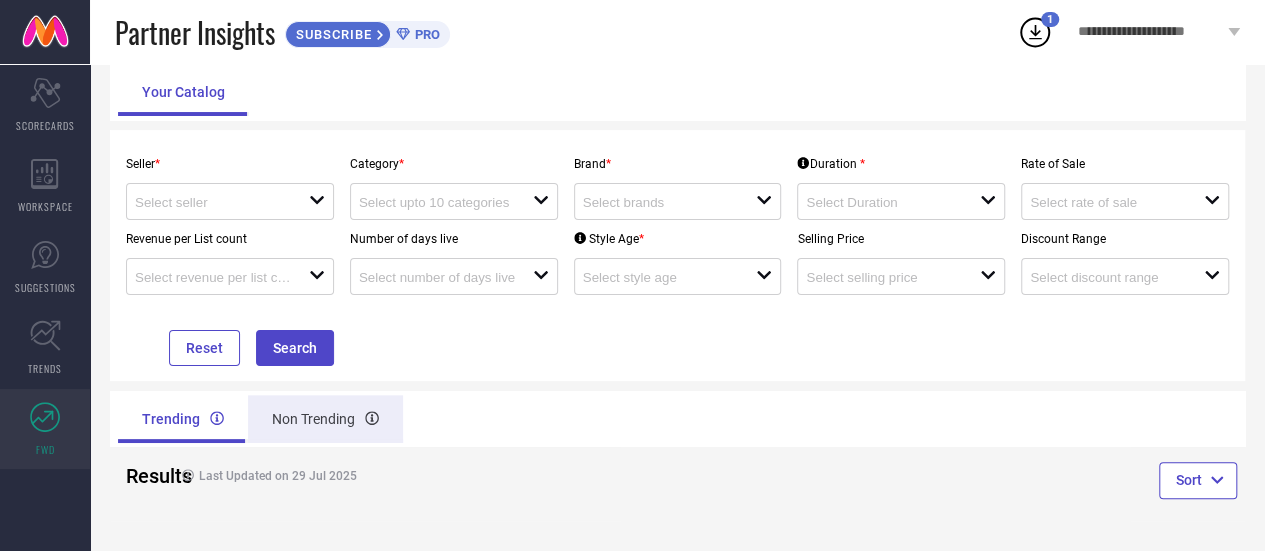 click on "Non Trending" at bounding box center (325, 419) 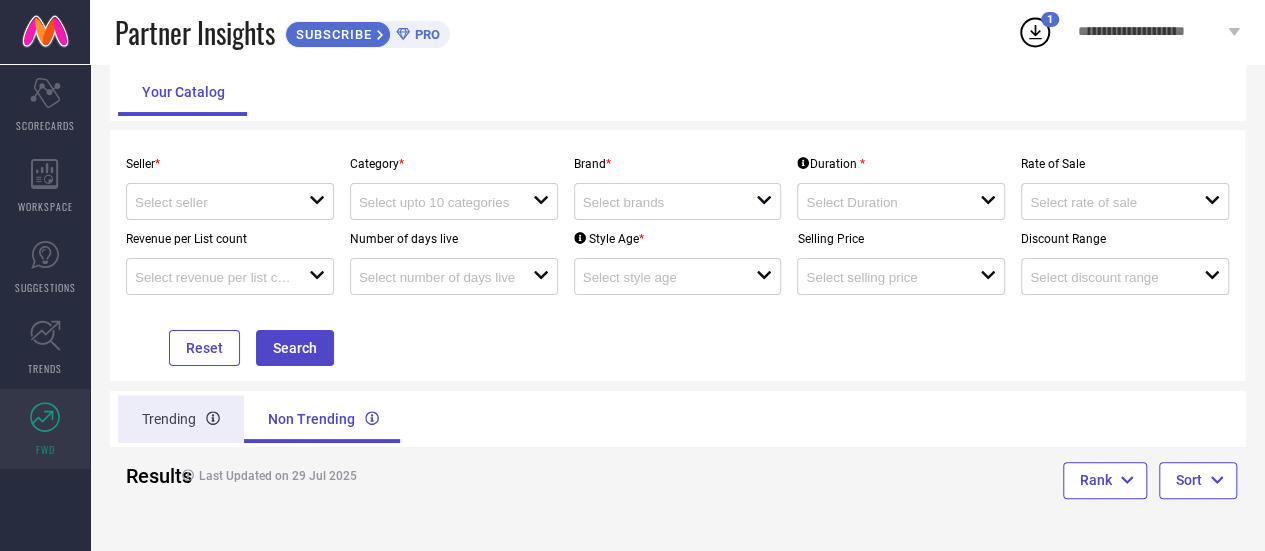 click on "Trending" at bounding box center (181, 419) 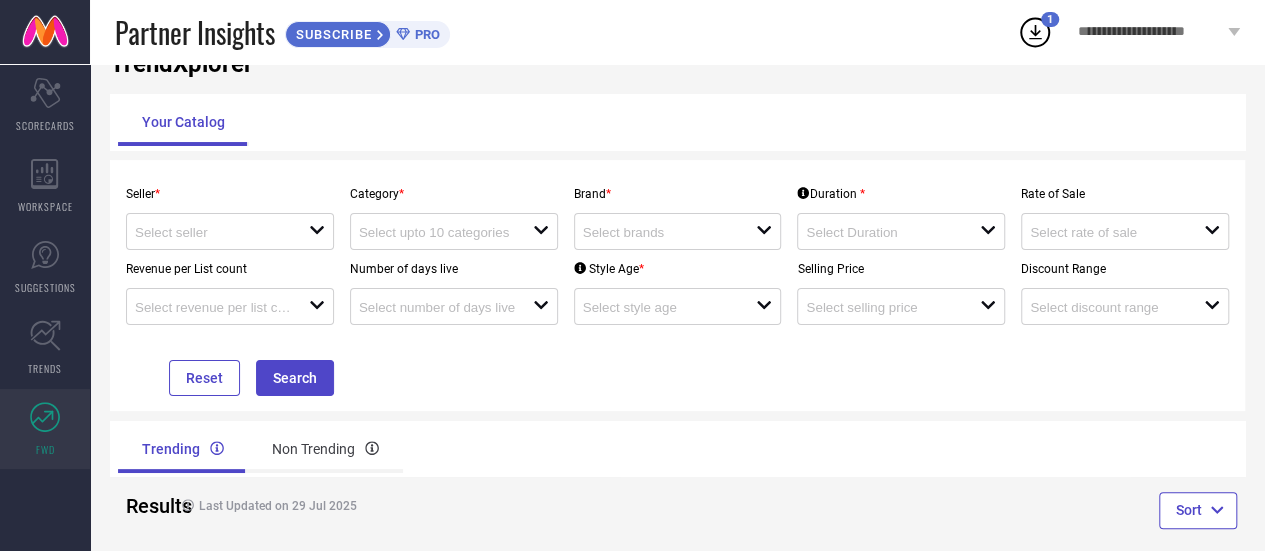 scroll, scrollTop: 90, scrollLeft: 0, axis: vertical 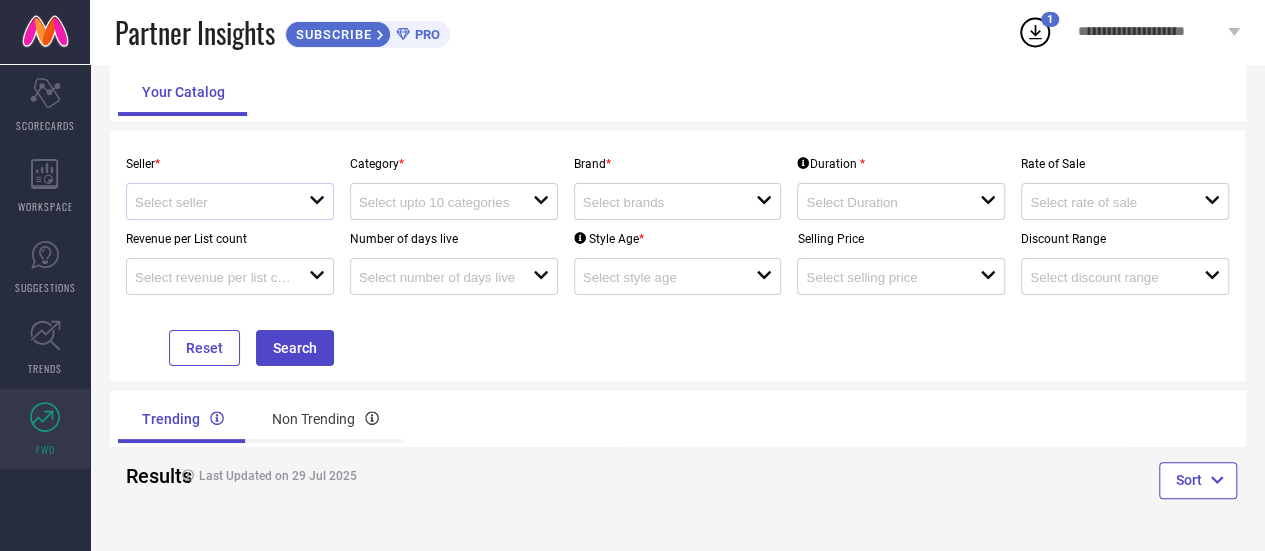 click on "open" at bounding box center (230, 201) 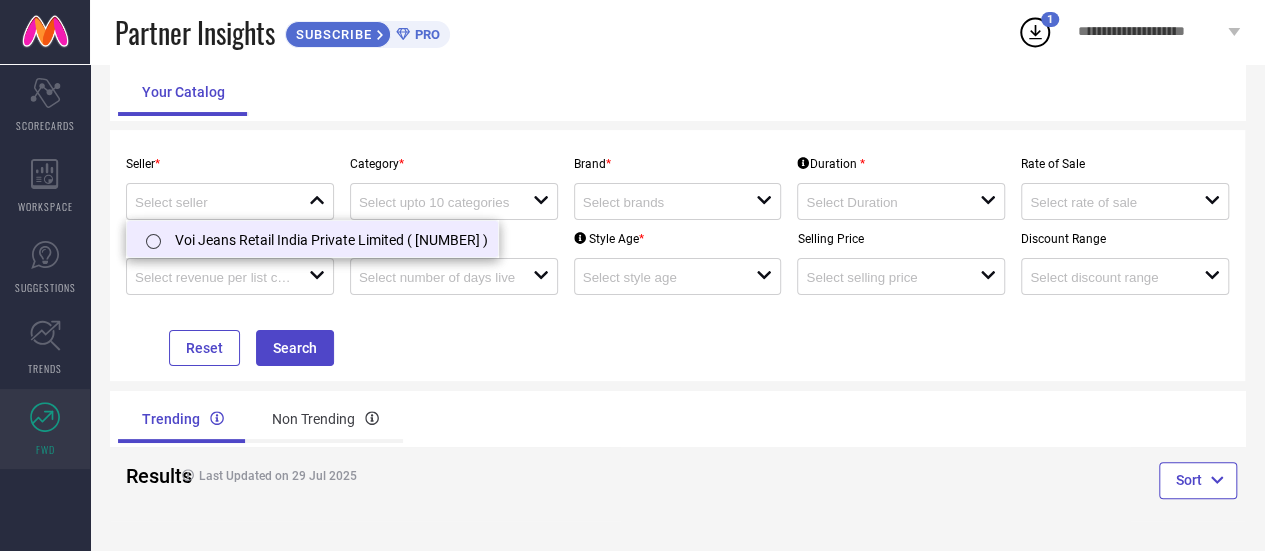 click on "Voi Jeans Retail India Private Limited ( [NUMBER] )" at bounding box center [312, 239] 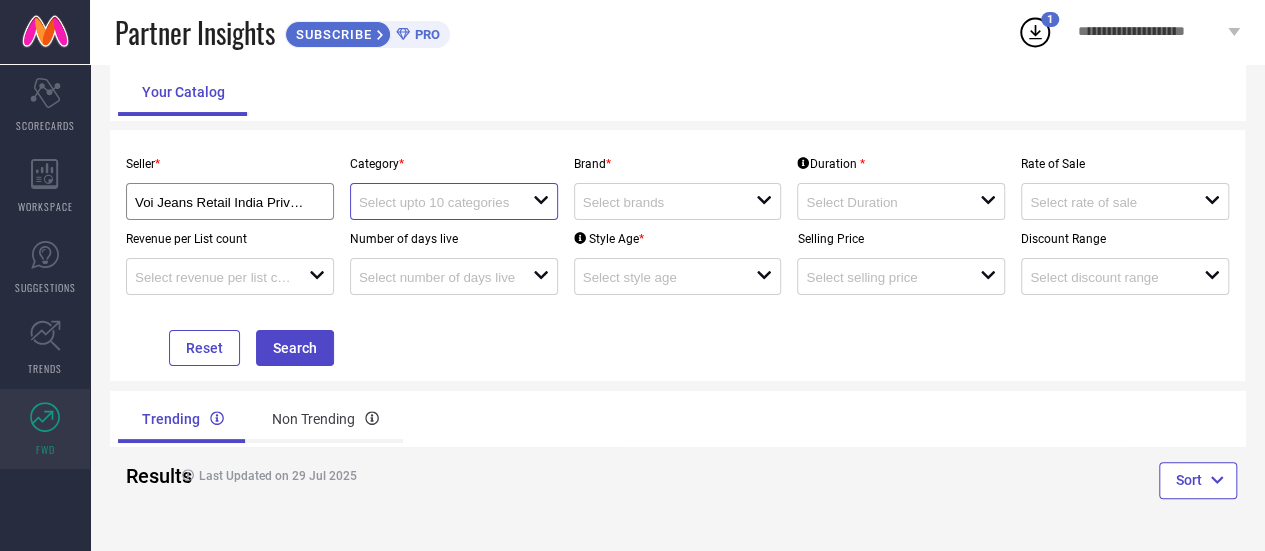 click at bounding box center (437, 202) 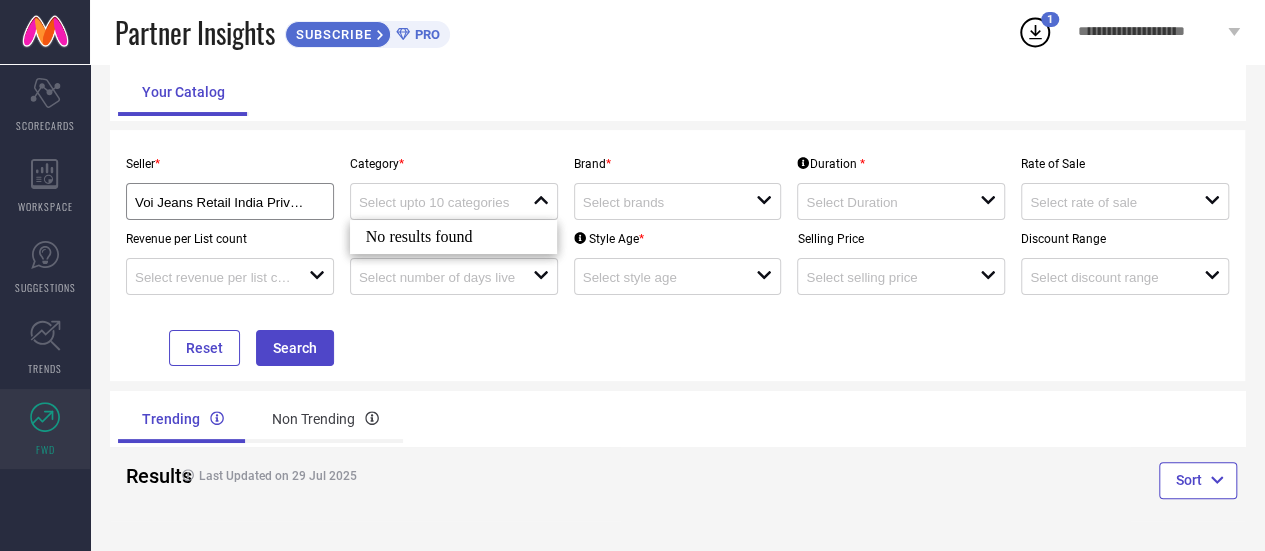 click on "No results found" at bounding box center (454, 237) 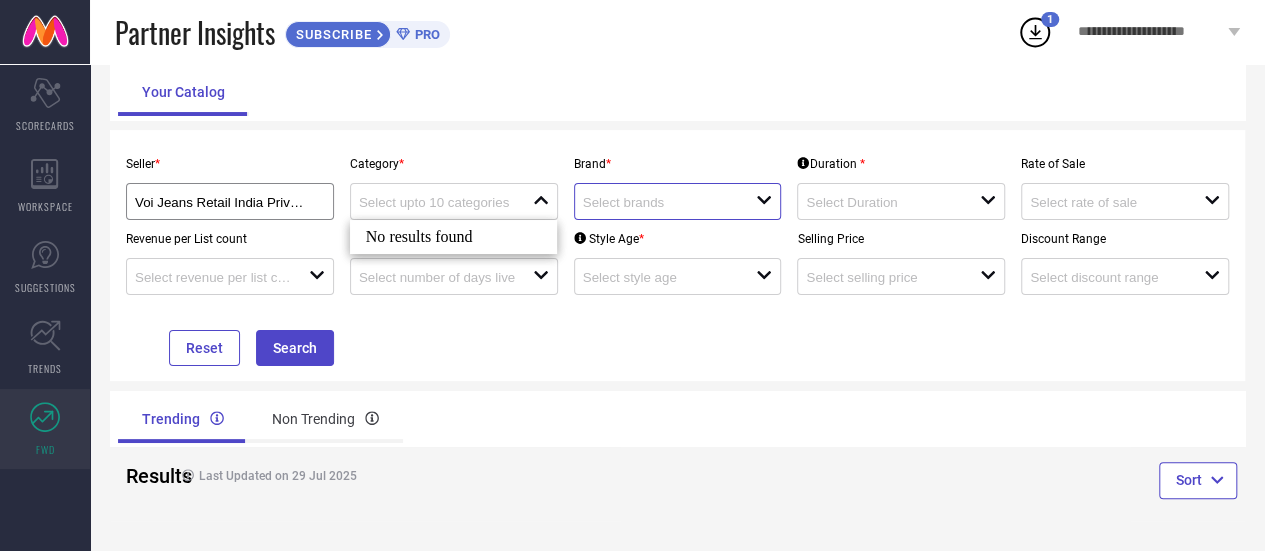 click at bounding box center (661, 202) 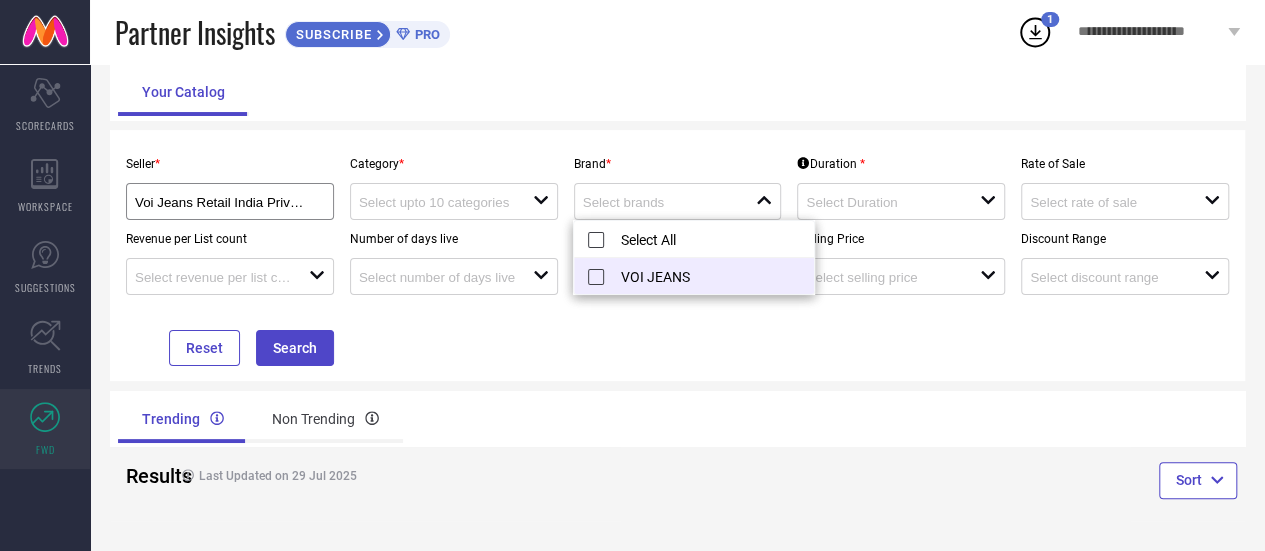 click on "VOI JEANS" at bounding box center (694, 276) 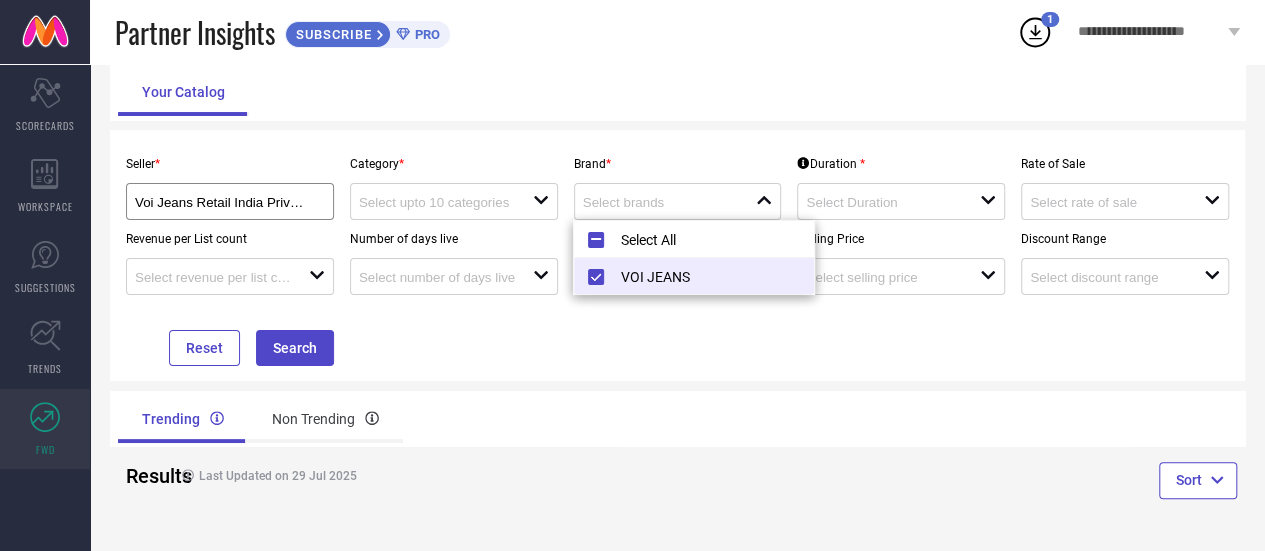 type on "VOI JEANS" 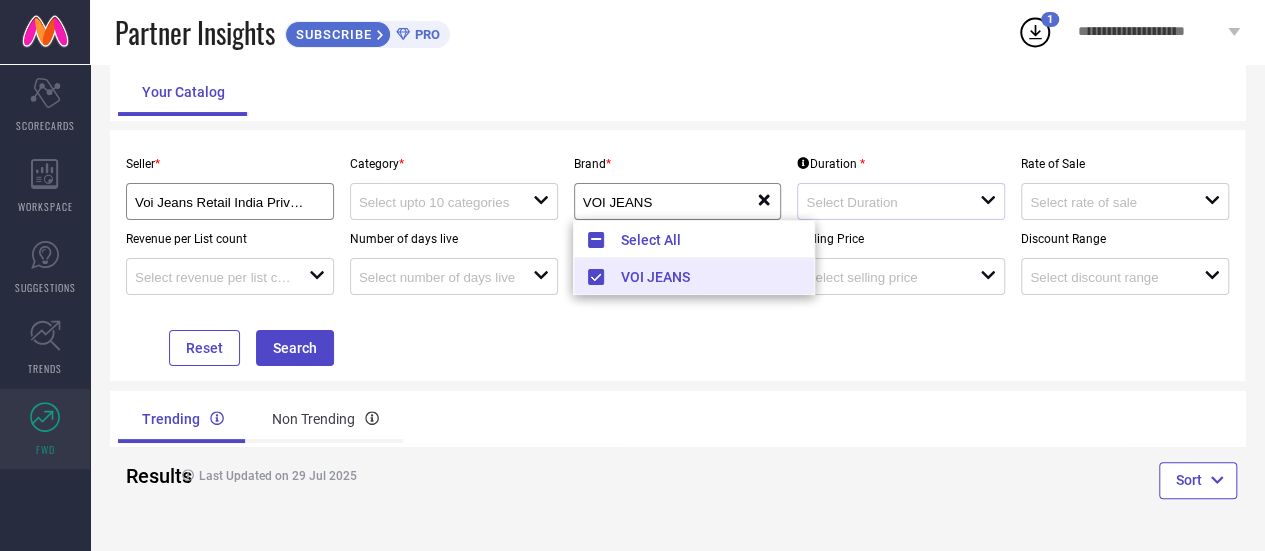 click at bounding box center [893, 201] 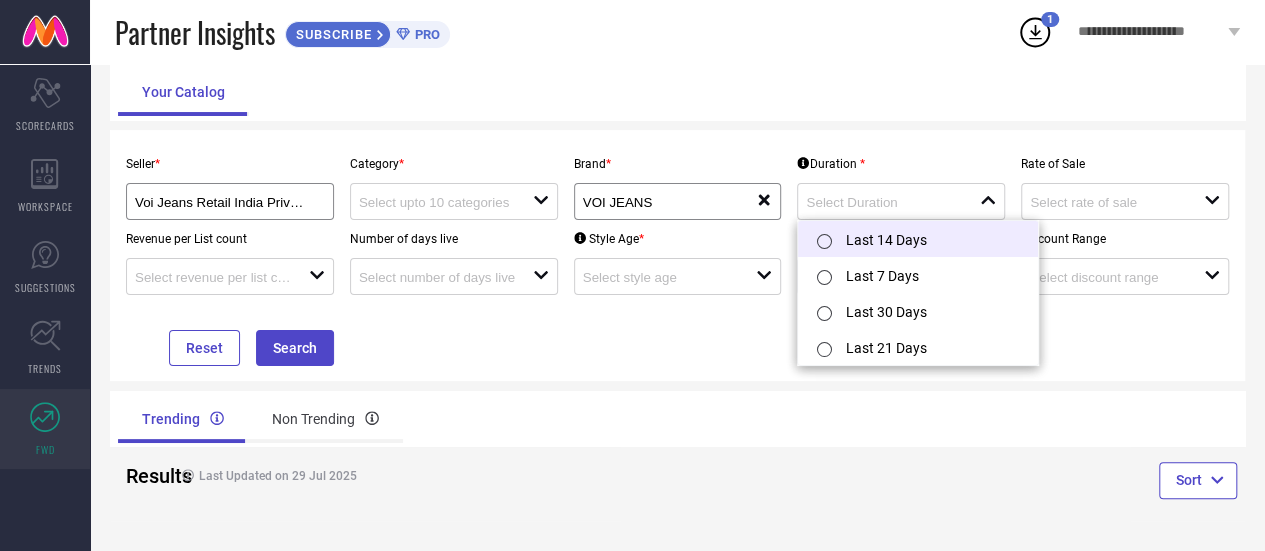 click on "Last 14 Days" at bounding box center [918, 239] 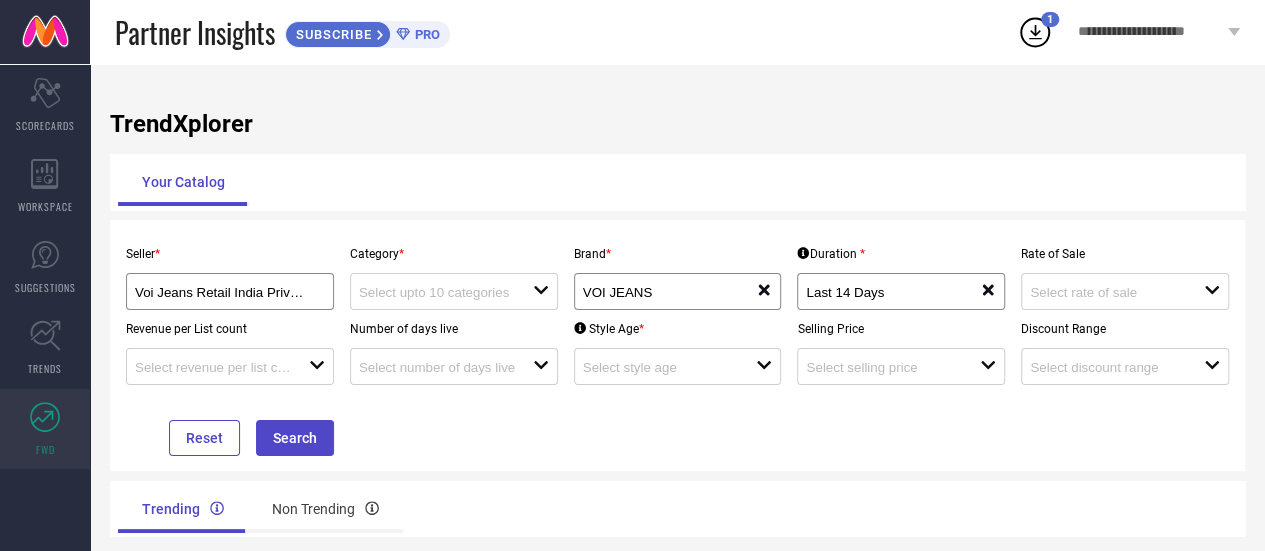 scroll, scrollTop: 90, scrollLeft: 0, axis: vertical 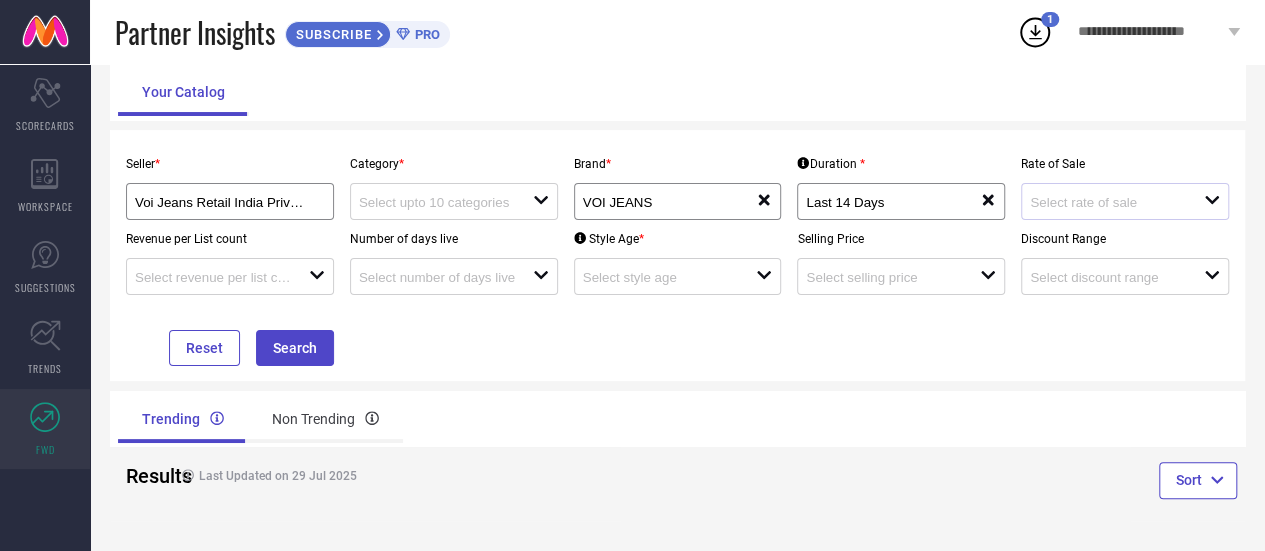 click at bounding box center [1117, 201] 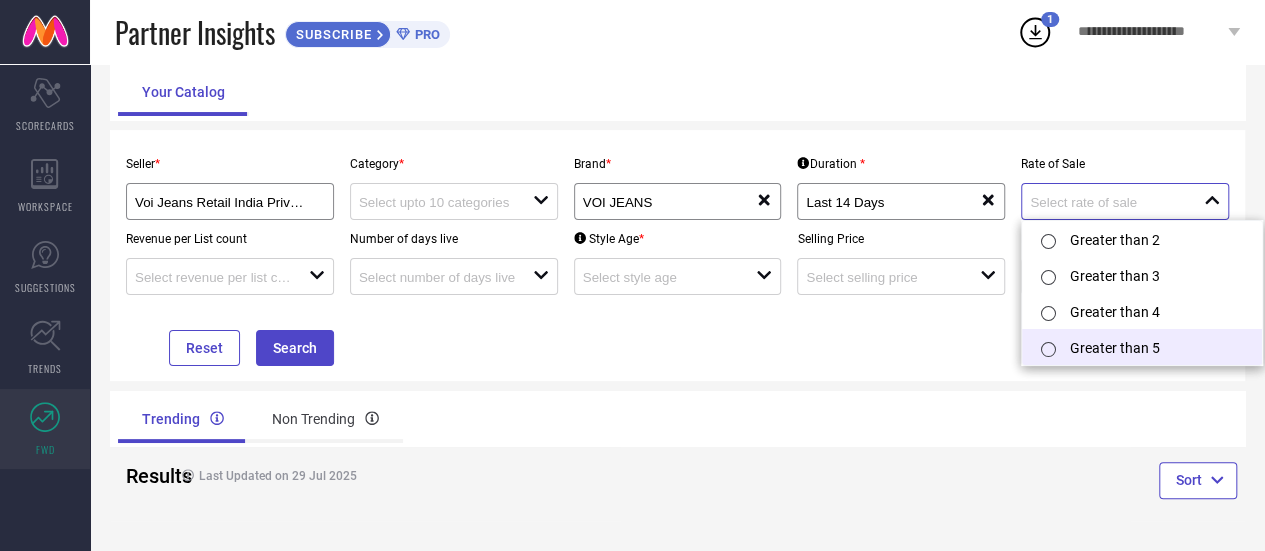 scroll, scrollTop: 2, scrollLeft: 0, axis: vertical 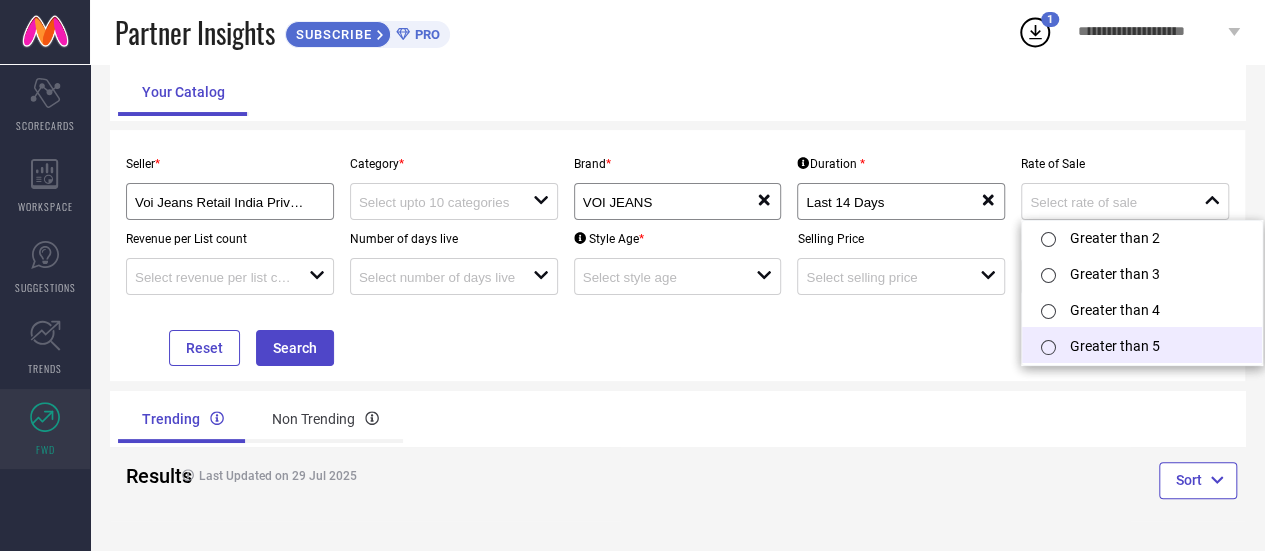 click on "Greater than 5" at bounding box center (1142, 345) 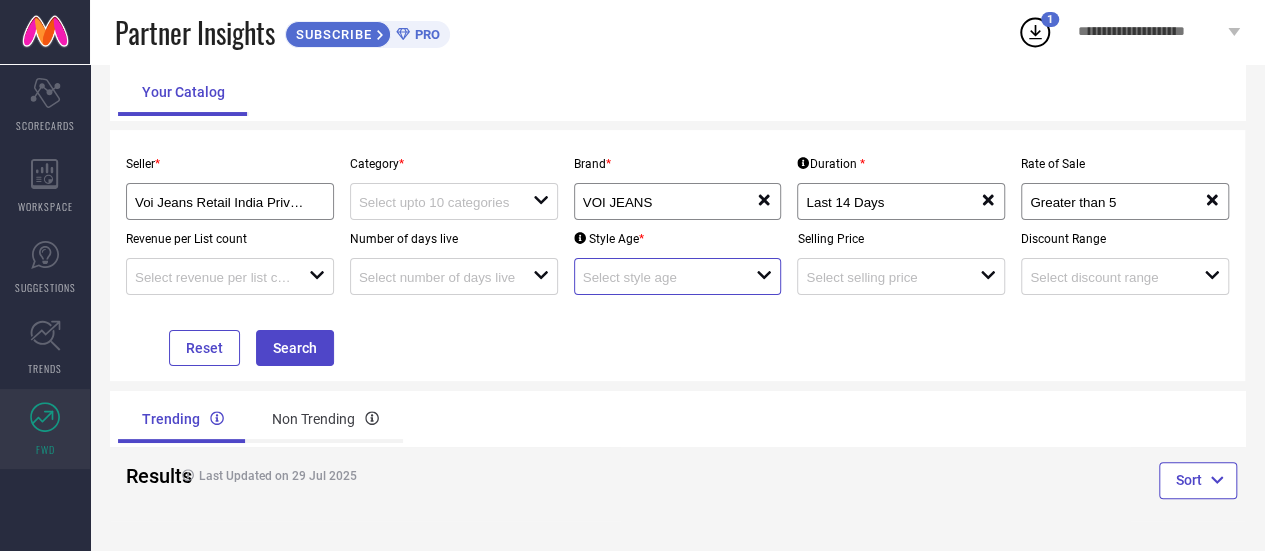 click at bounding box center [661, 277] 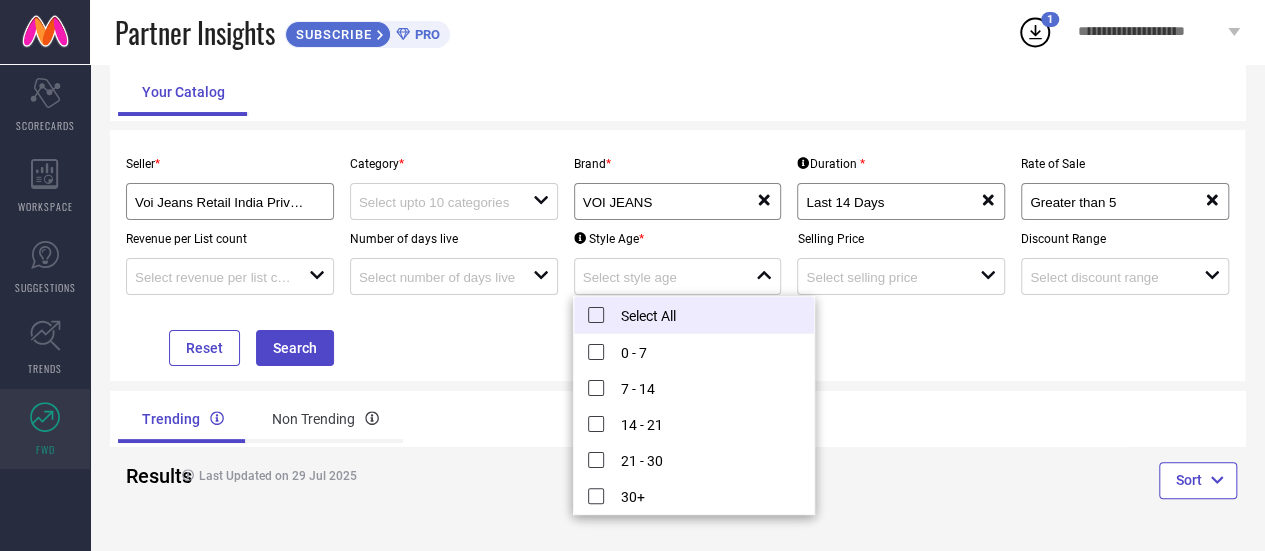 click on "Select All" at bounding box center (694, 315) 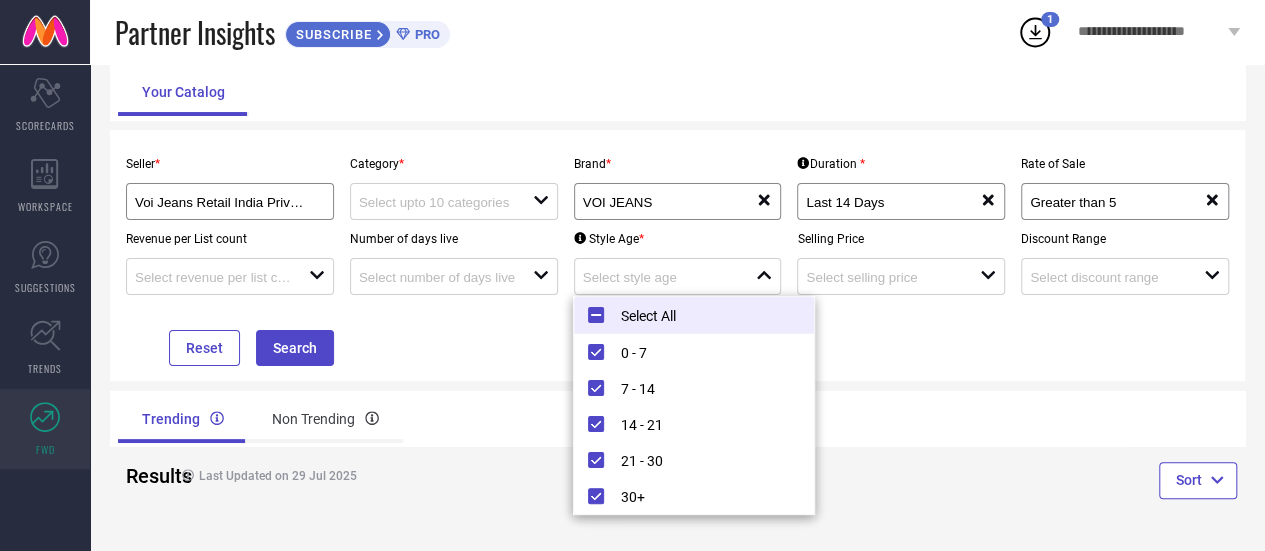type on "0 - 7, + 4 more" 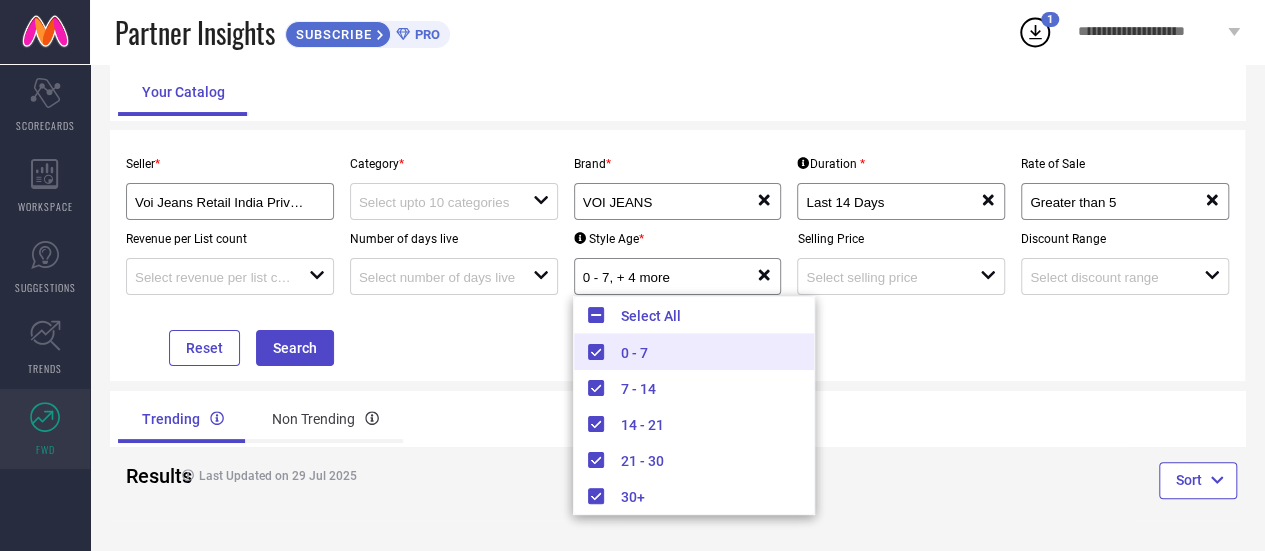 click on "Seller * Voi Jeans Retail India Private Limited ( [NUMBER] ) Category * open Brand * VOI JEANS reset Duration * Last [NUMBER] Days reset Rate of Sale Greater than [NUMBER] reset Revenue per List count open Number of days live open Style Age * [NUMBER] - [NUMBER], + [NUMBER] more reset Selling Price open Discount Range open Reset Search" at bounding box center [677, 255] 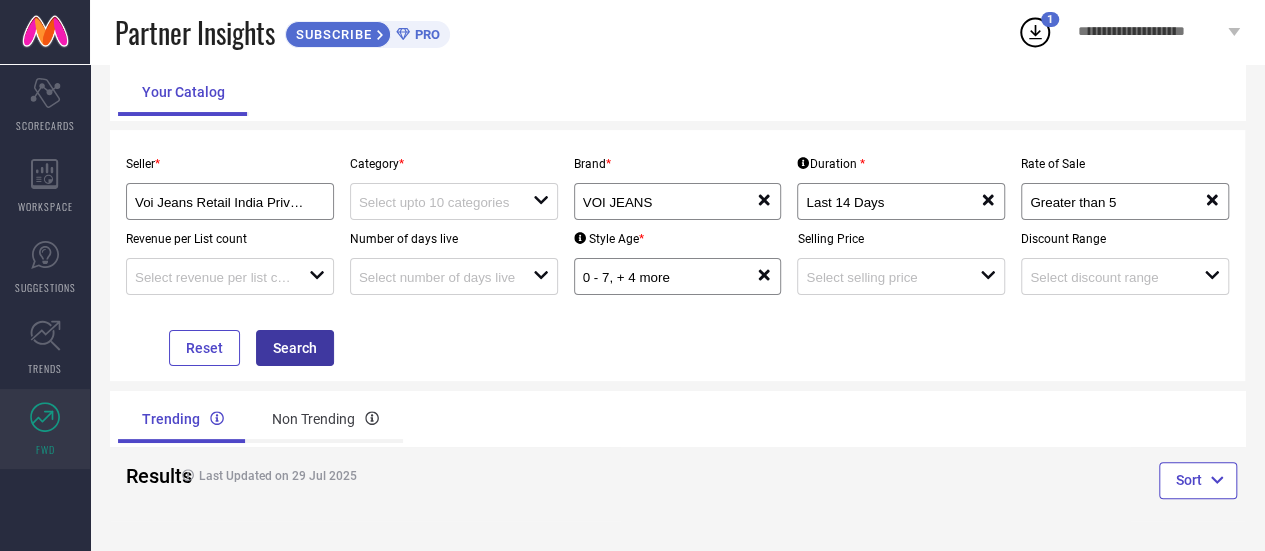 click on "Search" at bounding box center [295, 348] 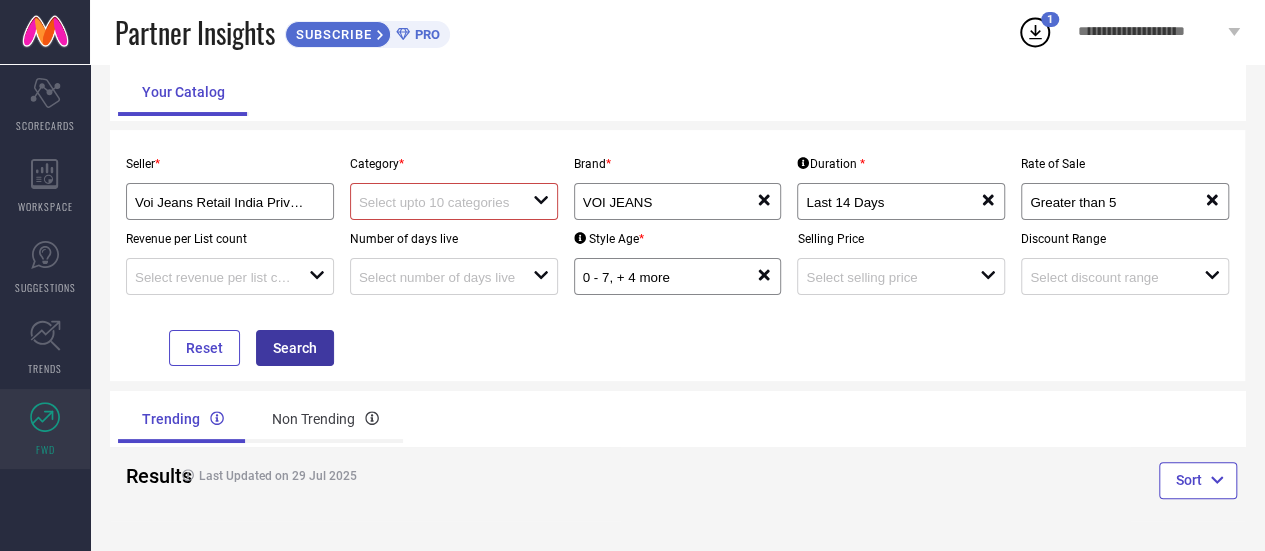 click on "Search" at bounding box center [295, 348] 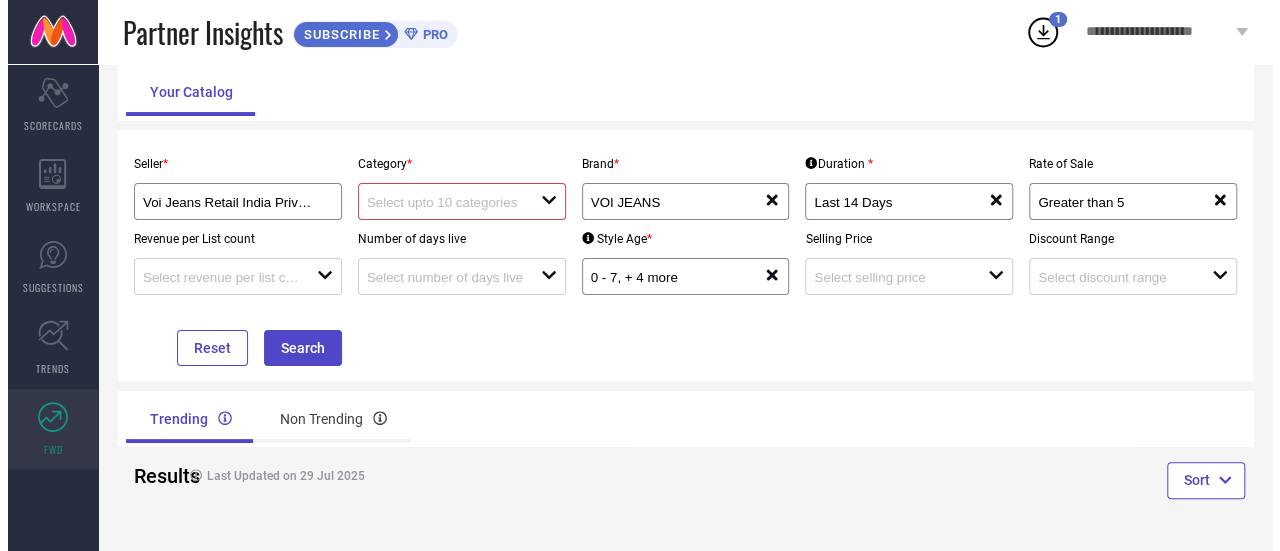 scroll, scrollTop: 0, scrollLeft: 0, axis: both 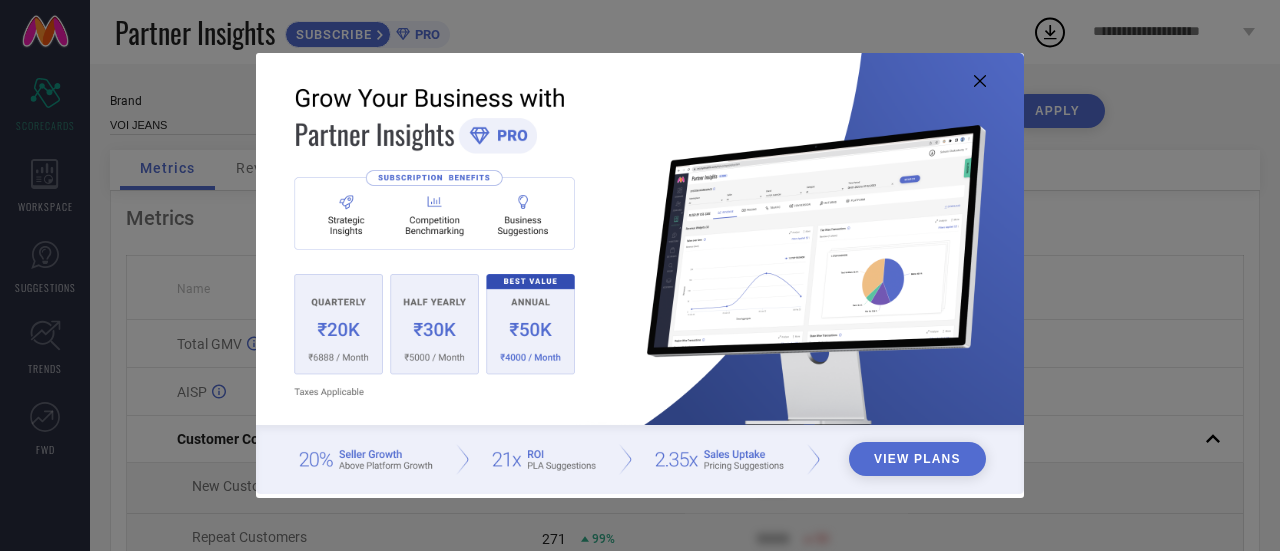 click at bounding box center [640, 274] 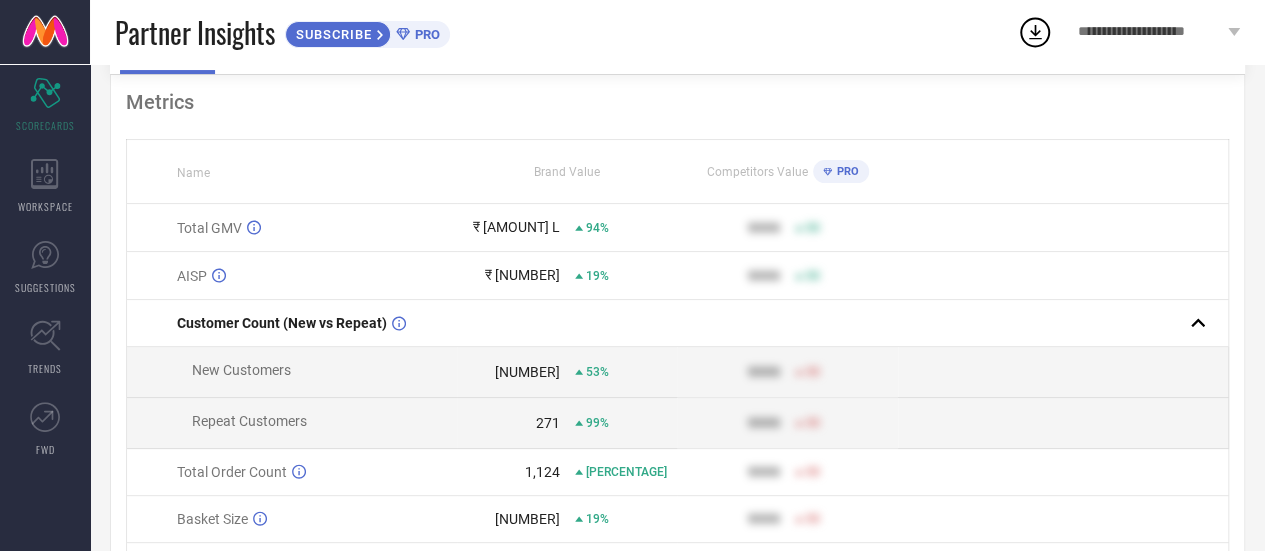 scroll, scrollTop: 0, scrollLeft: 0, axis: both 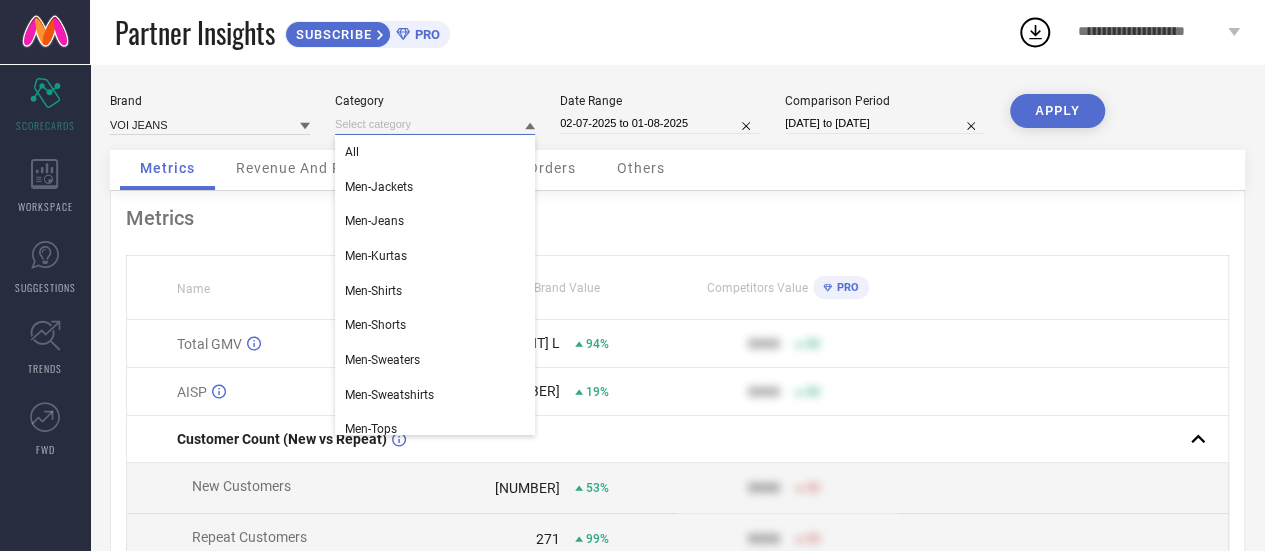 click at bounding box center [435, 124] 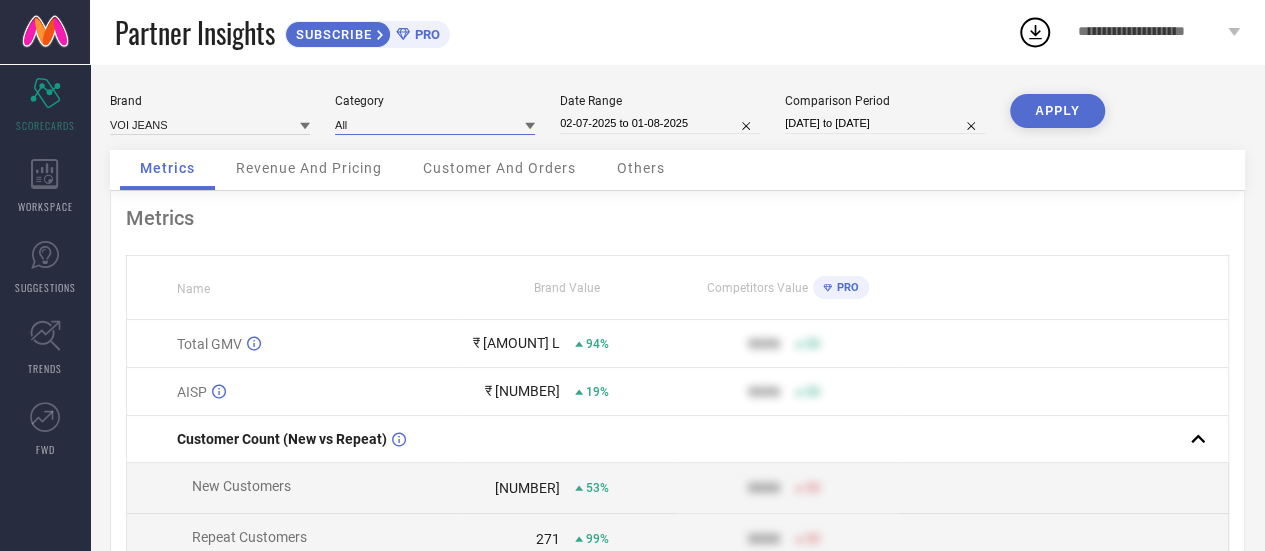click at bounding box center (435, 124) 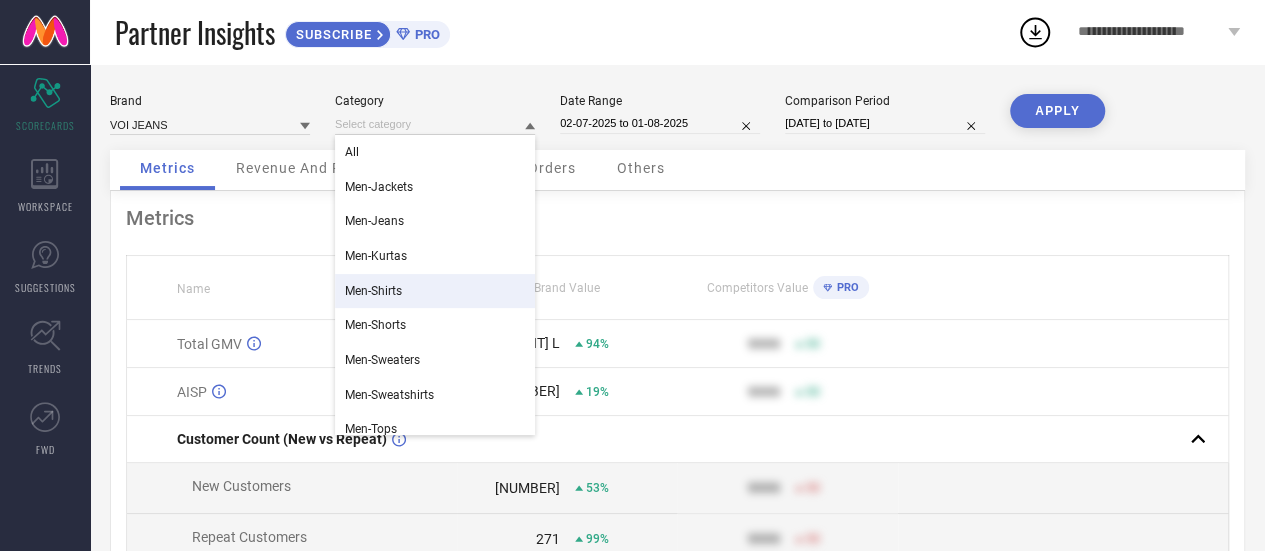 click on "Men-Shirts" at bounding box center (435, 291) 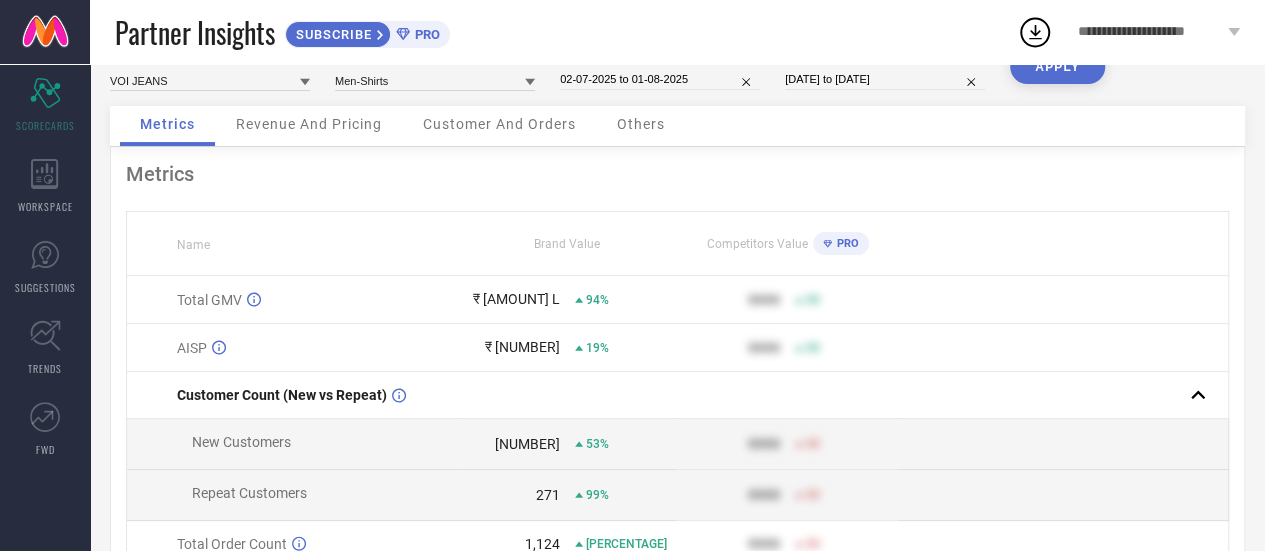 scroll, scrollTop: 0, scrollLeft: 0, axis: both 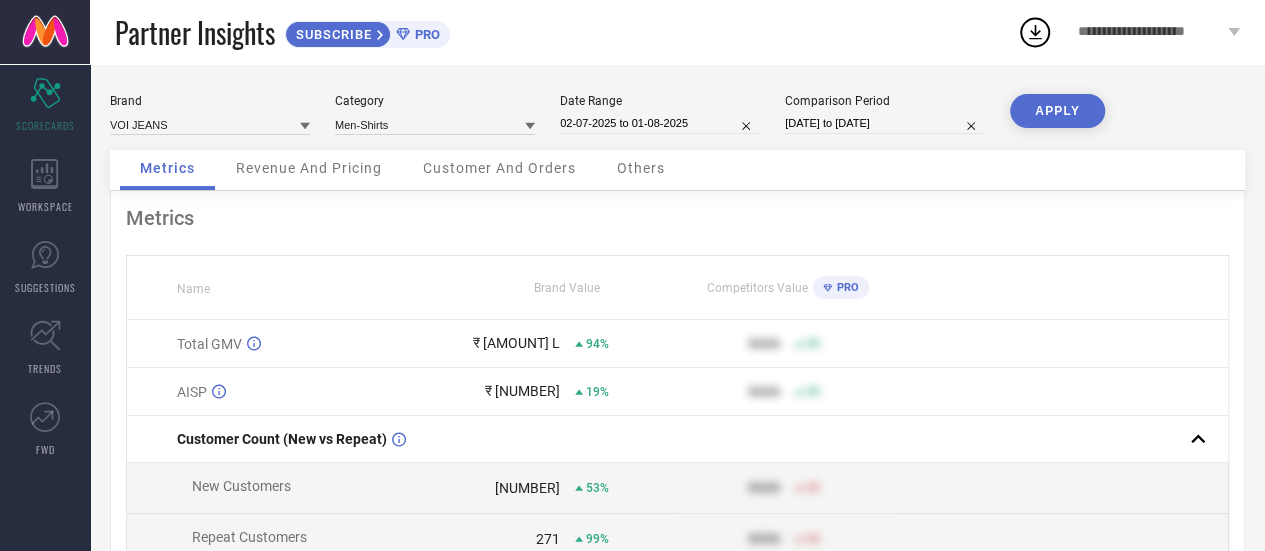 click on "APPLY" at bounding box center [1057, 111] 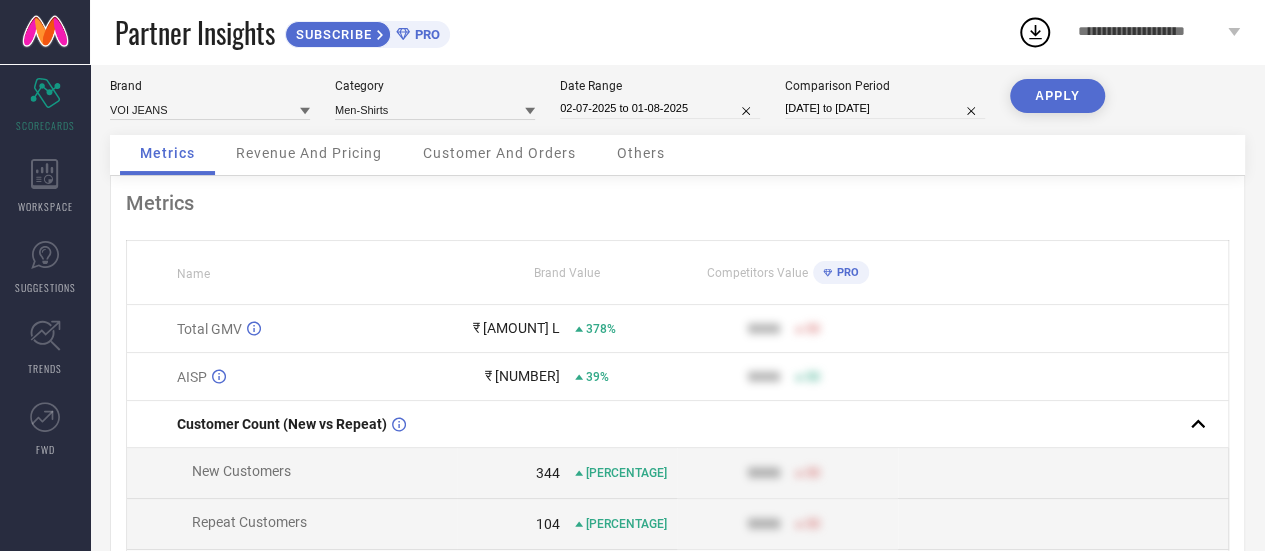 scroll, scrollTop: 0, scrollLeft: 0, axis: both 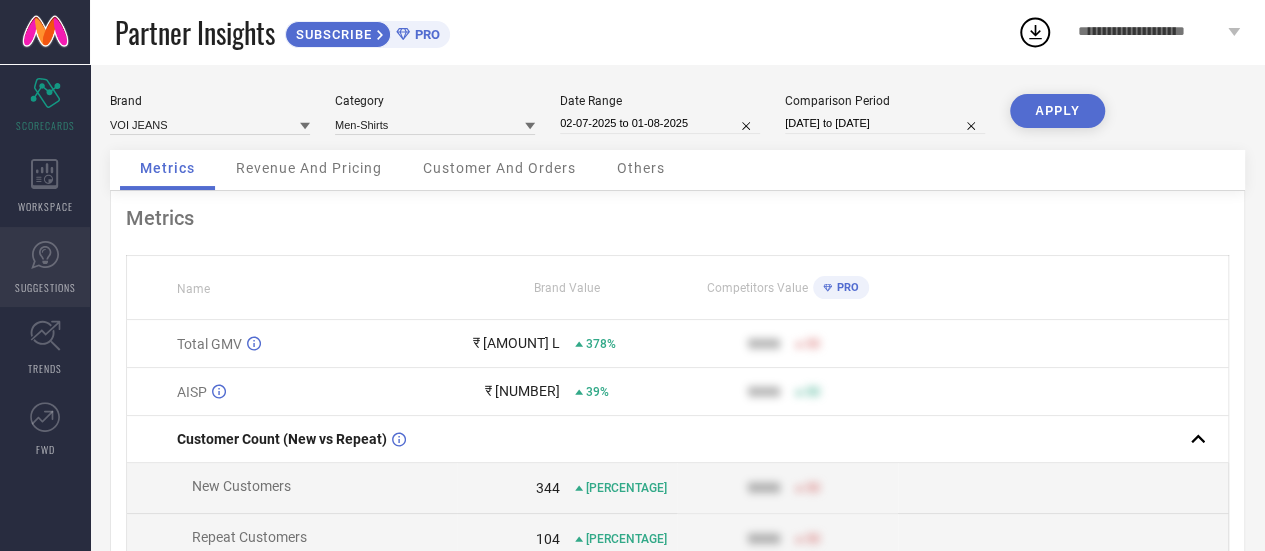 click 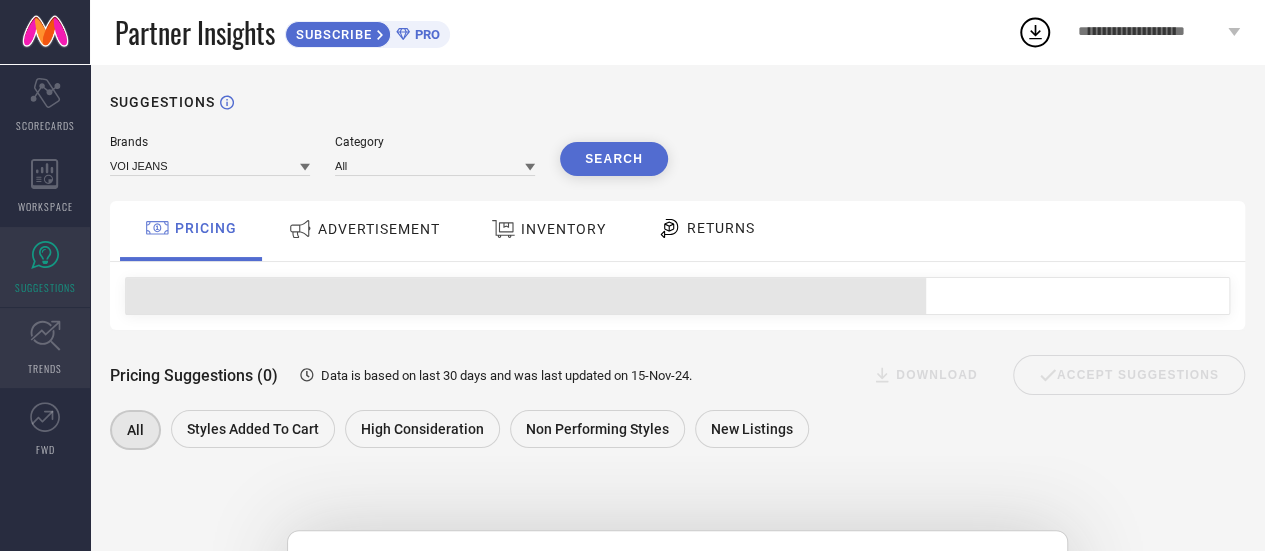 click 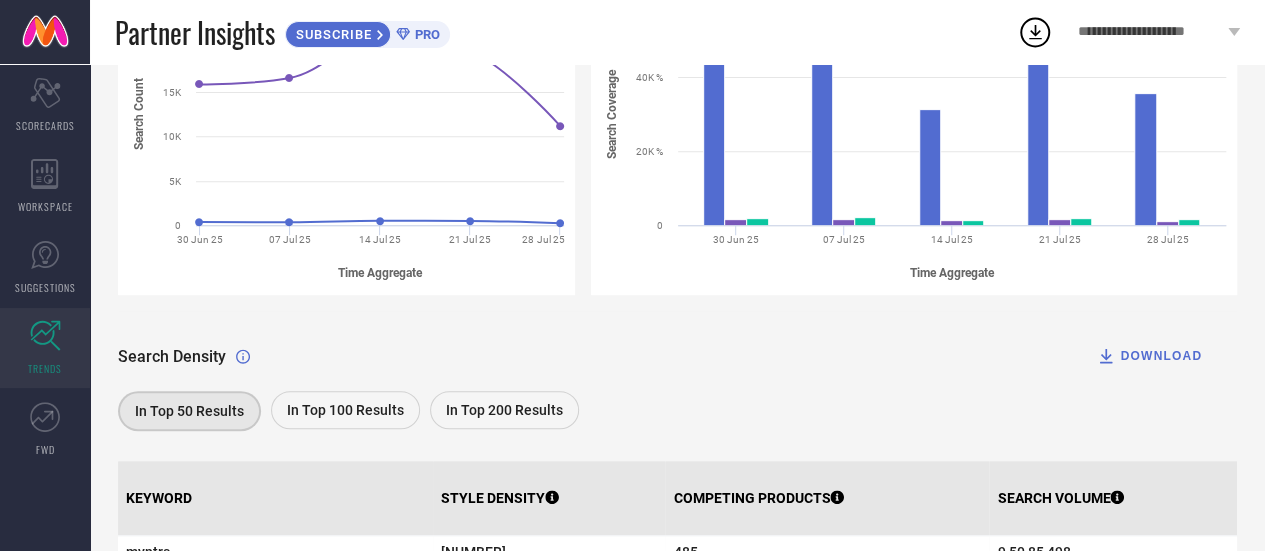 scroll, scrollTop: 0, scrollLeft: 0, axis: both 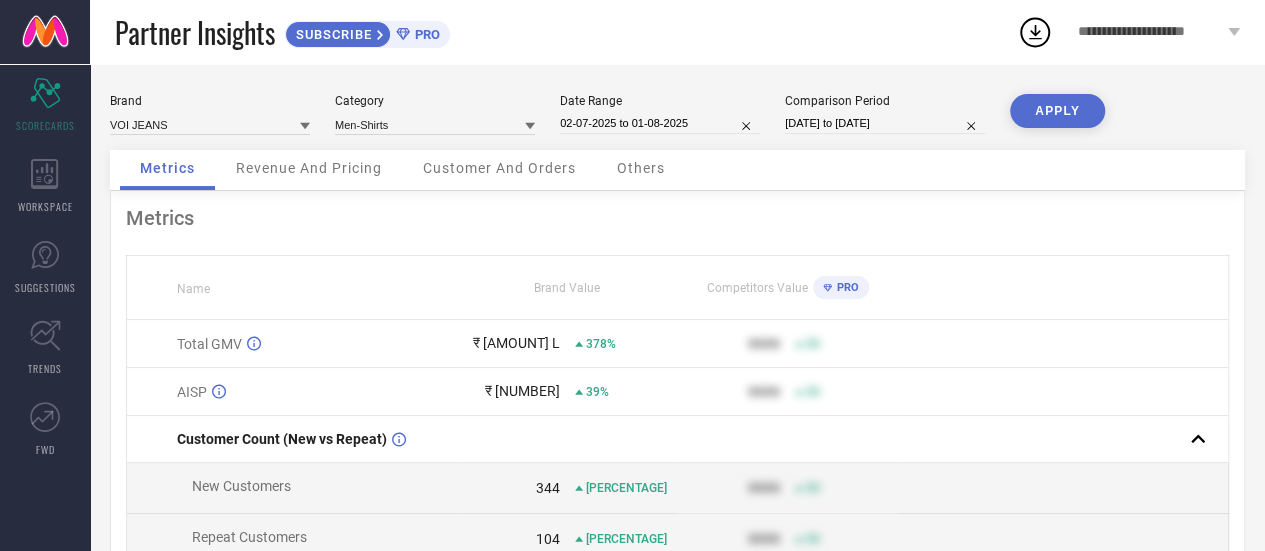 select on "6" 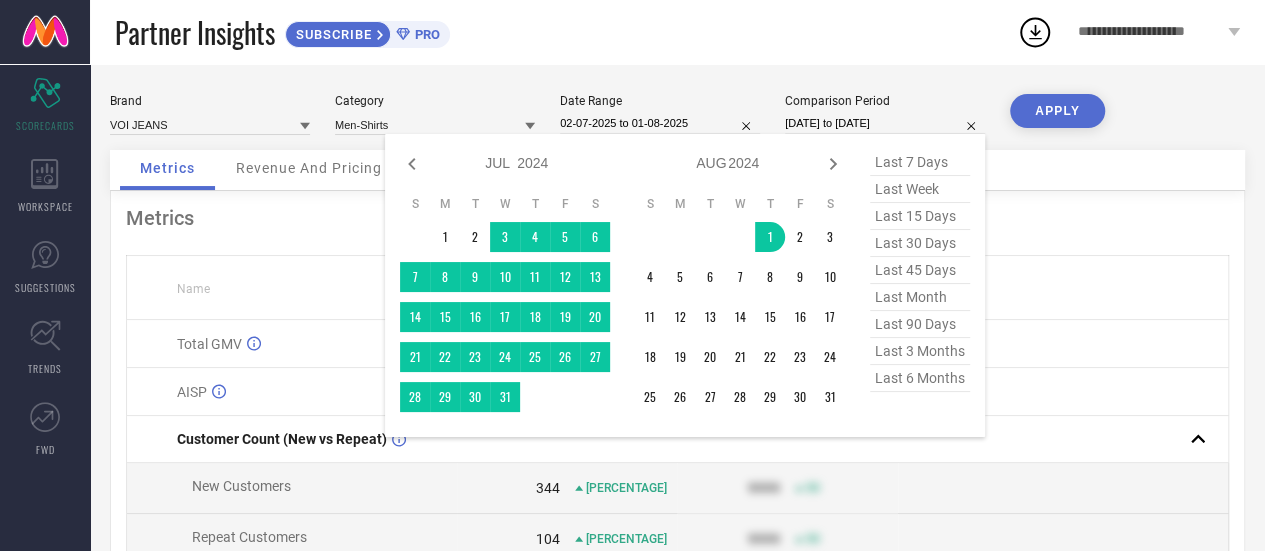 click on "[DATE] to [DATE]" at bounding box center (885, 123) 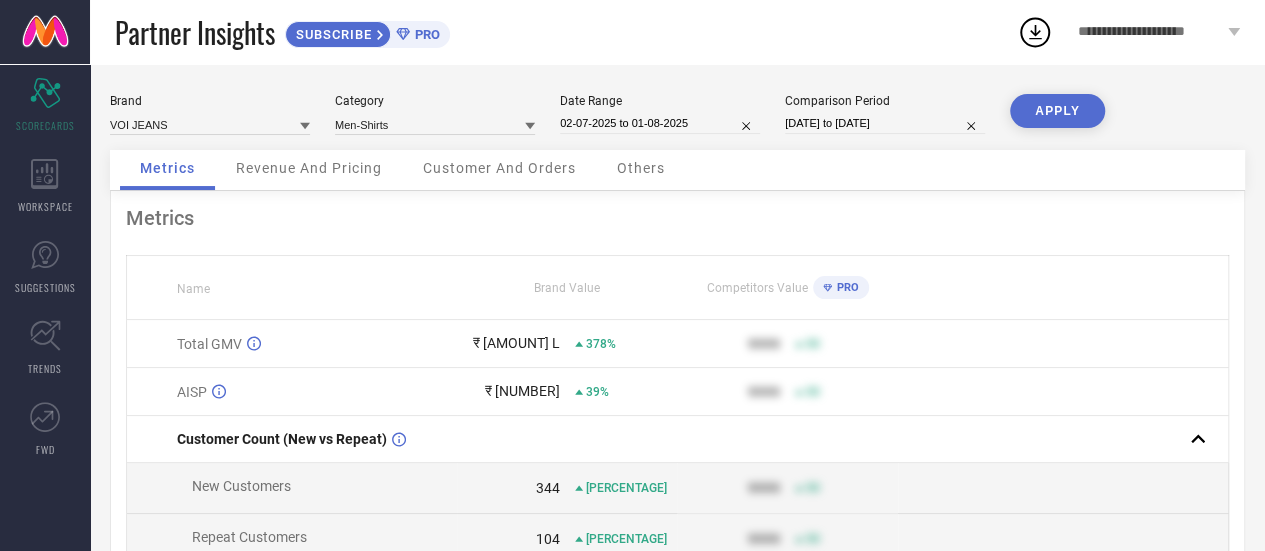 click on "Brand VOI JEANS Category Men-Shirts Date Range 02-07-2025 to 01-08-2025 Comparison Period 02-07-2024 to 01-08-2024 APPLY" at bounding box center (677, 122) 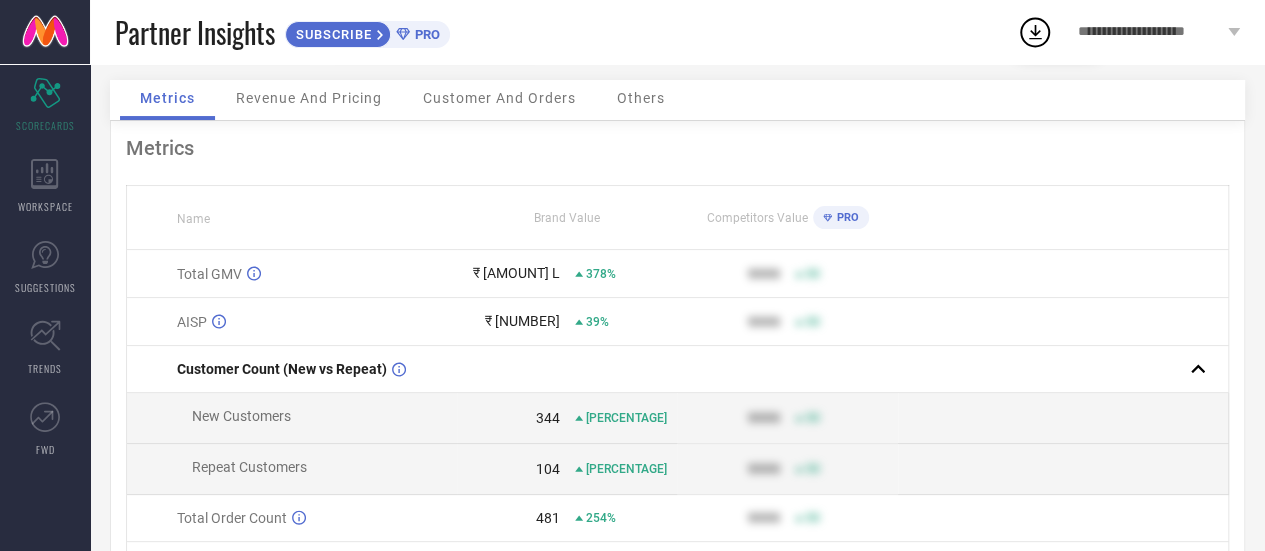 scroll, scrollTop: 285, scrollLeft: 0, axis: vertical 